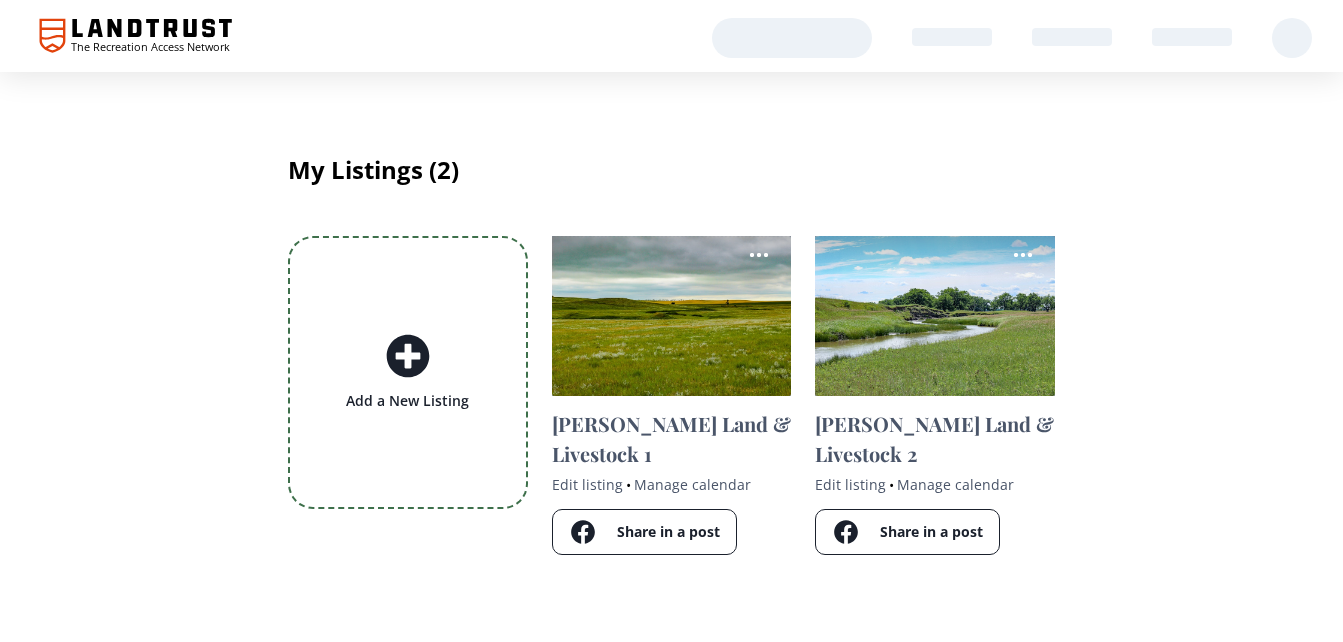 scroll, scrollTop: 0, scrollLeft: 0, axis: both 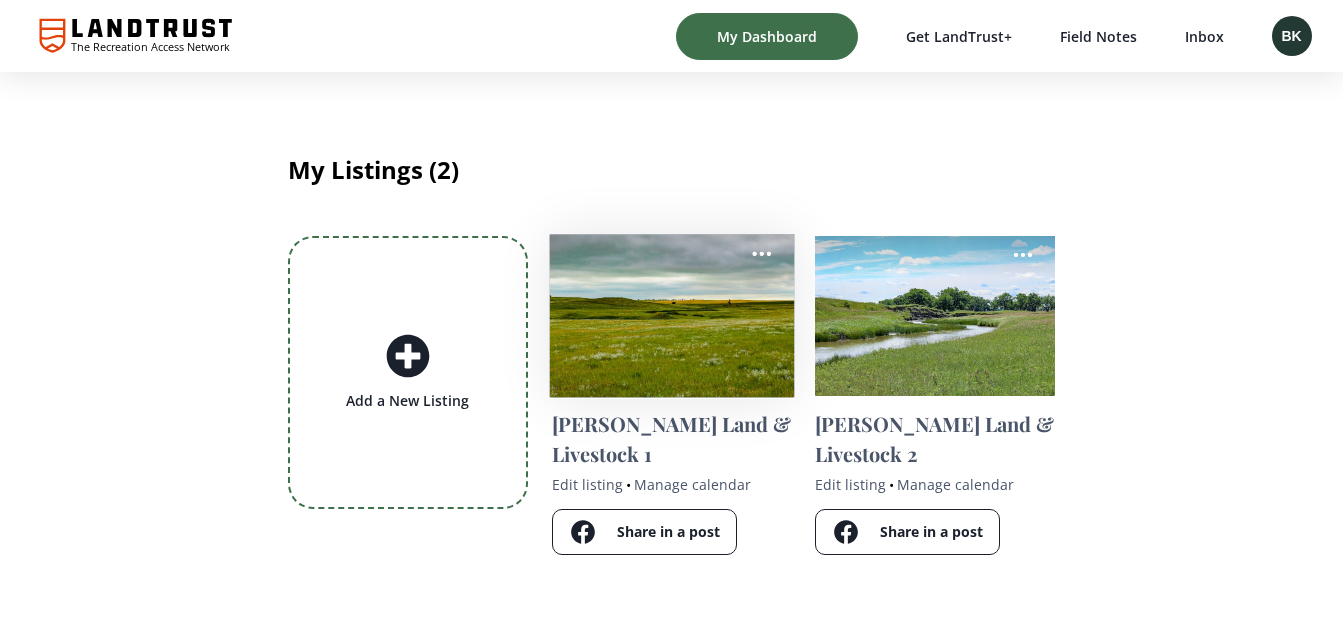 click on "View listing" at bounding box center [671, 316] 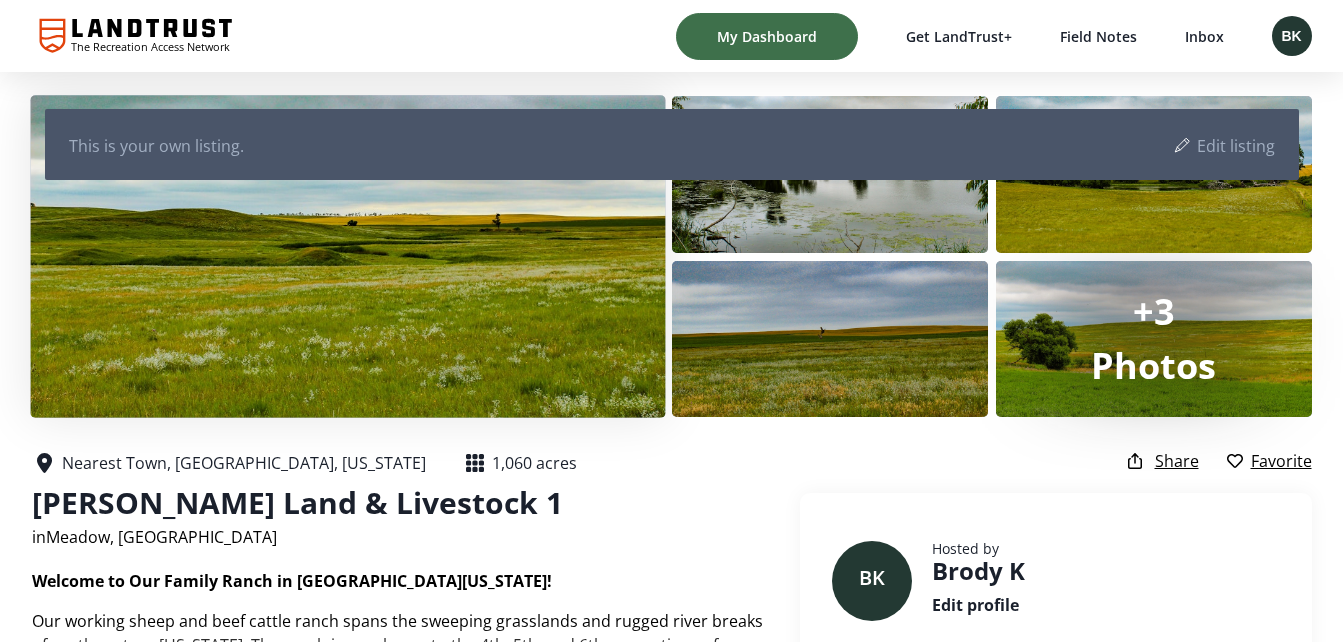 click at bounding box center [347, 256] 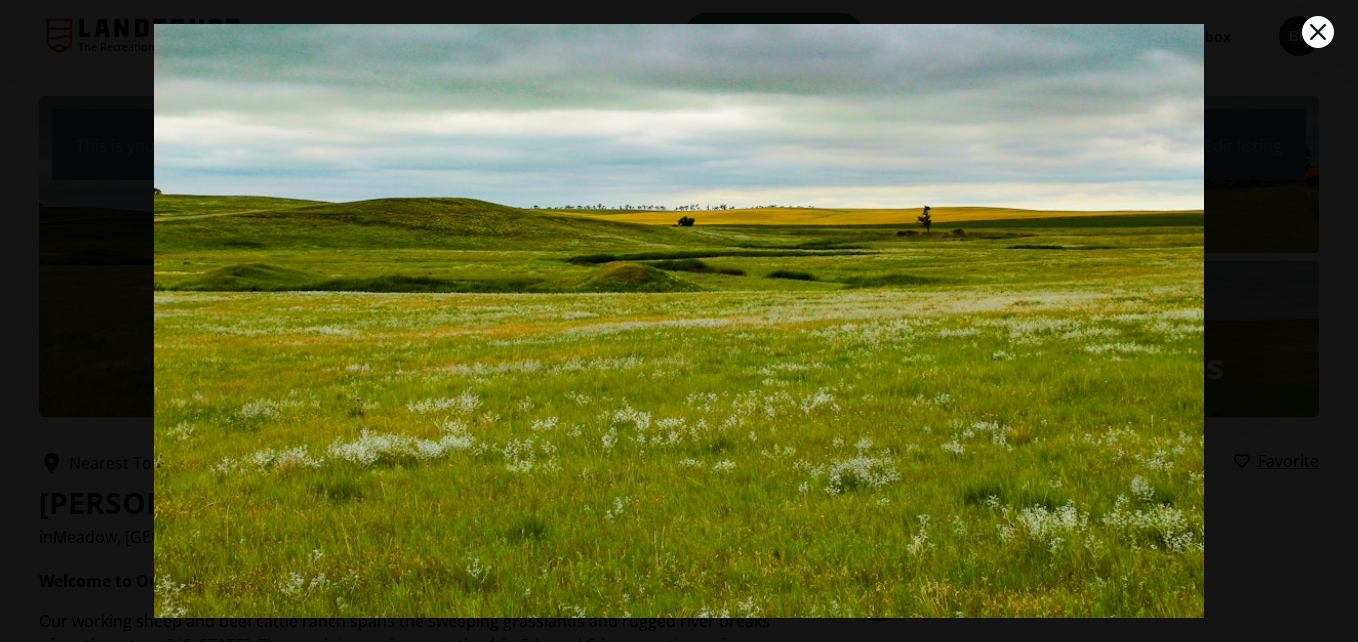 click at bounding box center [678, 277] 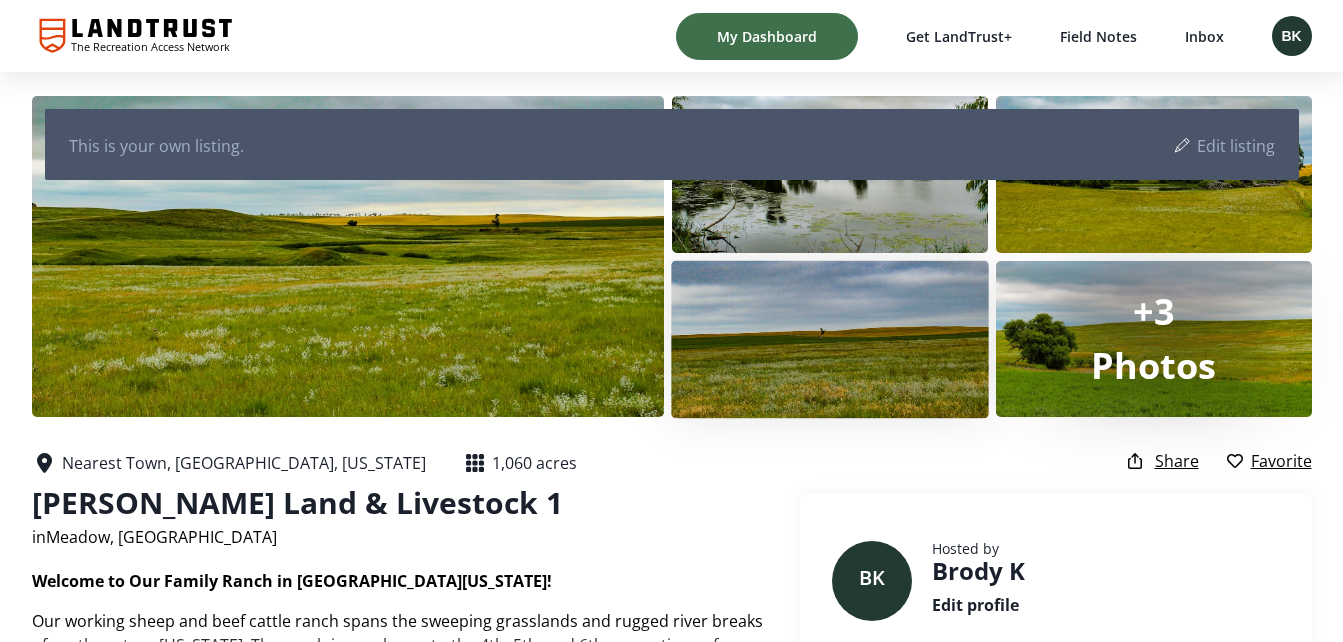 click at bounding box center [830, 338] 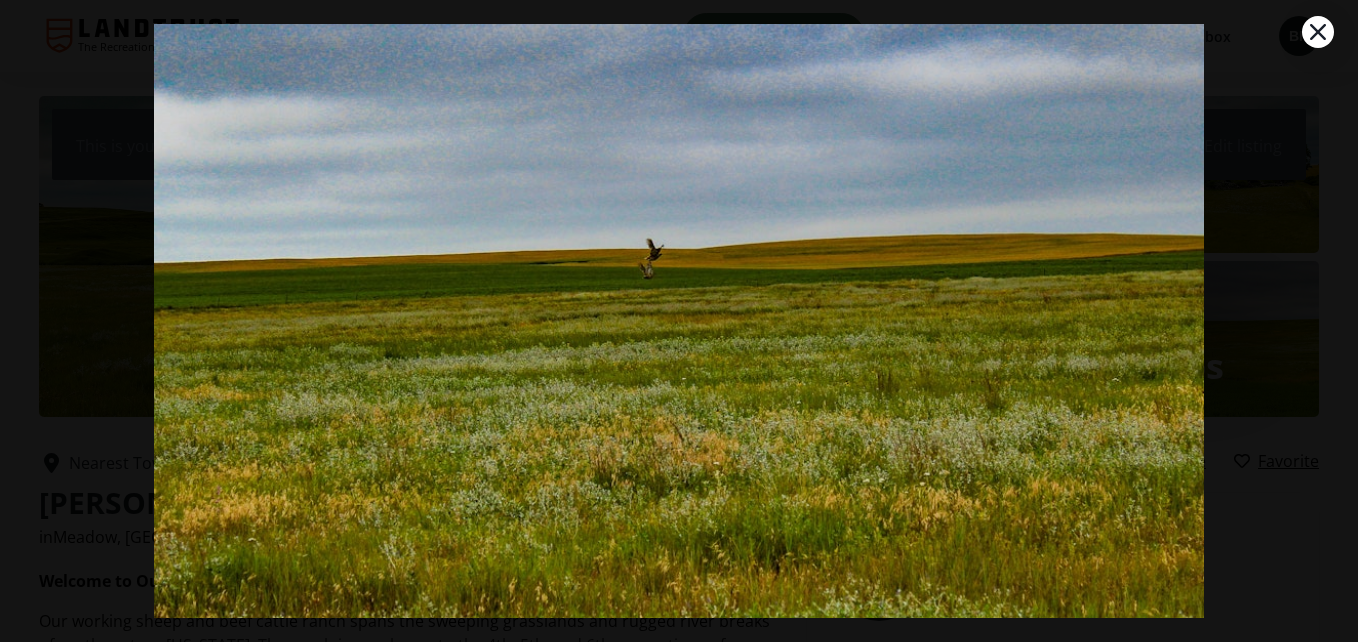 click 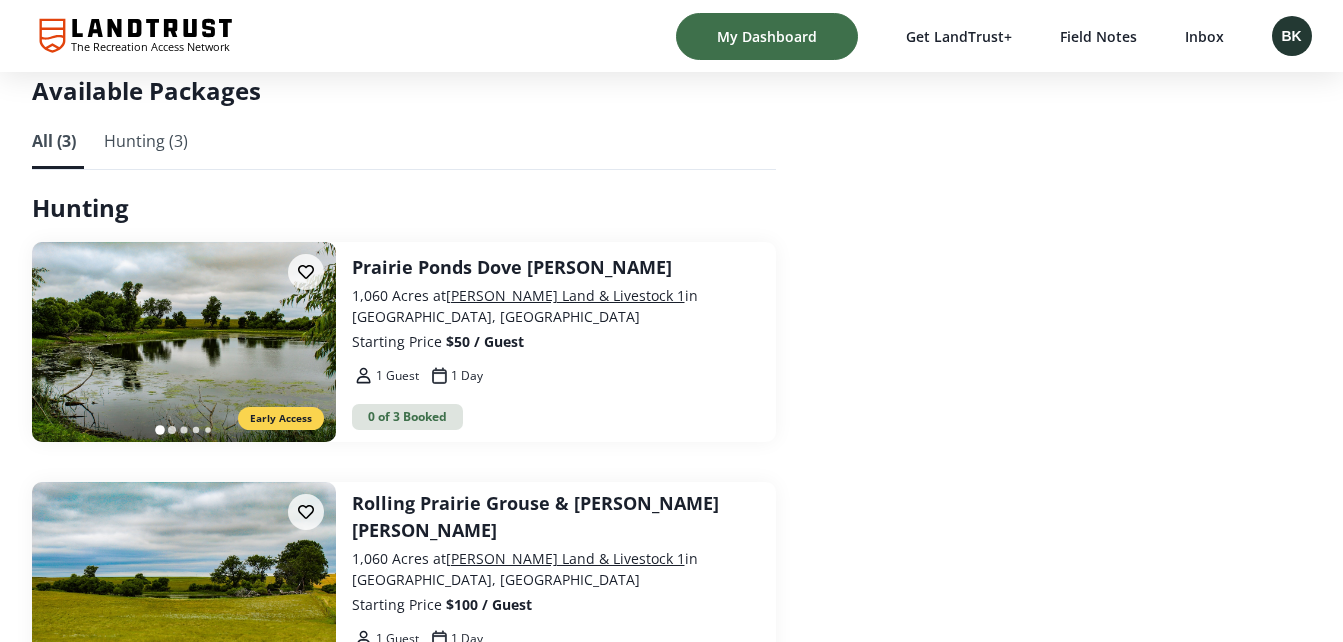 scroll, scrollTop: 986, scrollLeft: 0, axis: vertical 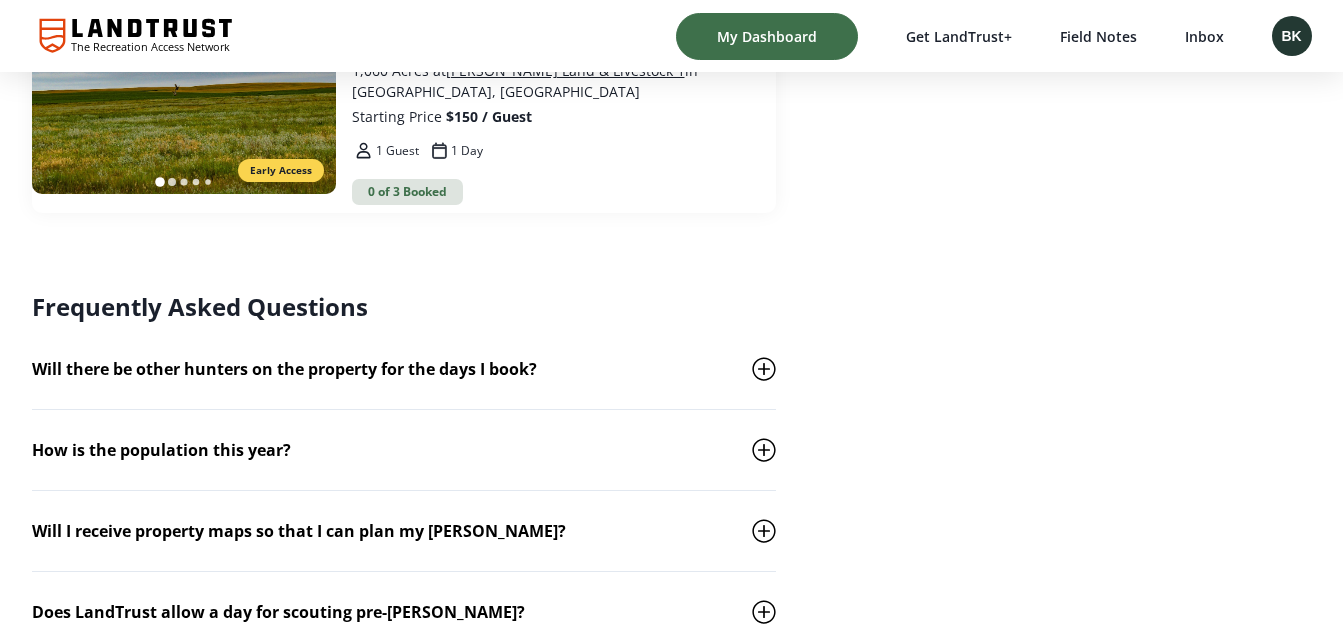 click on "Will there be other hunters on the property for the days I book?" at bounding box center [404, 369] 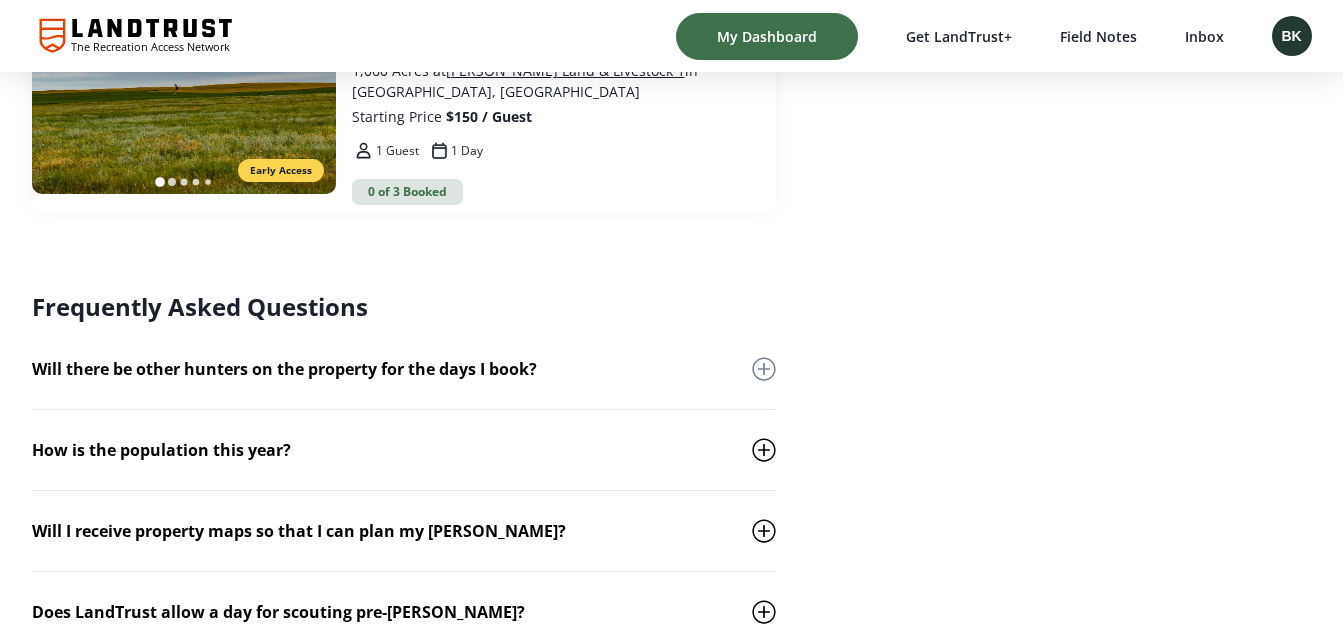 click 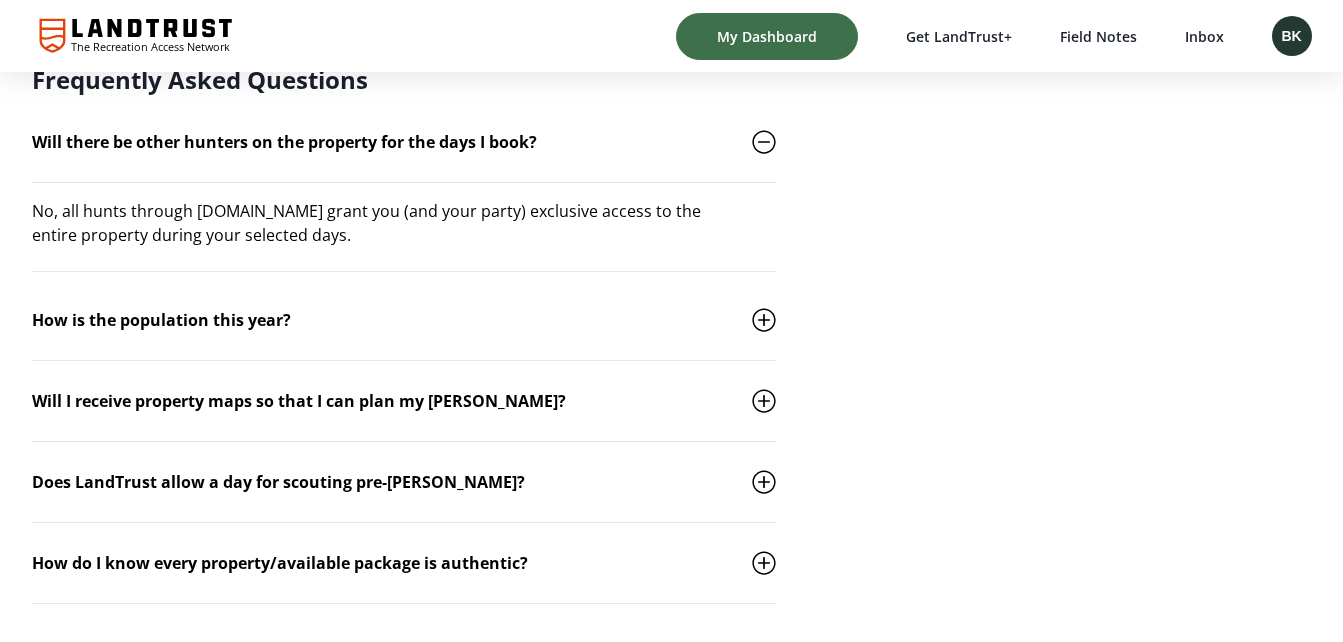 scroll, scrollTop: 1986, scrollLeft: 0, axis: vertical 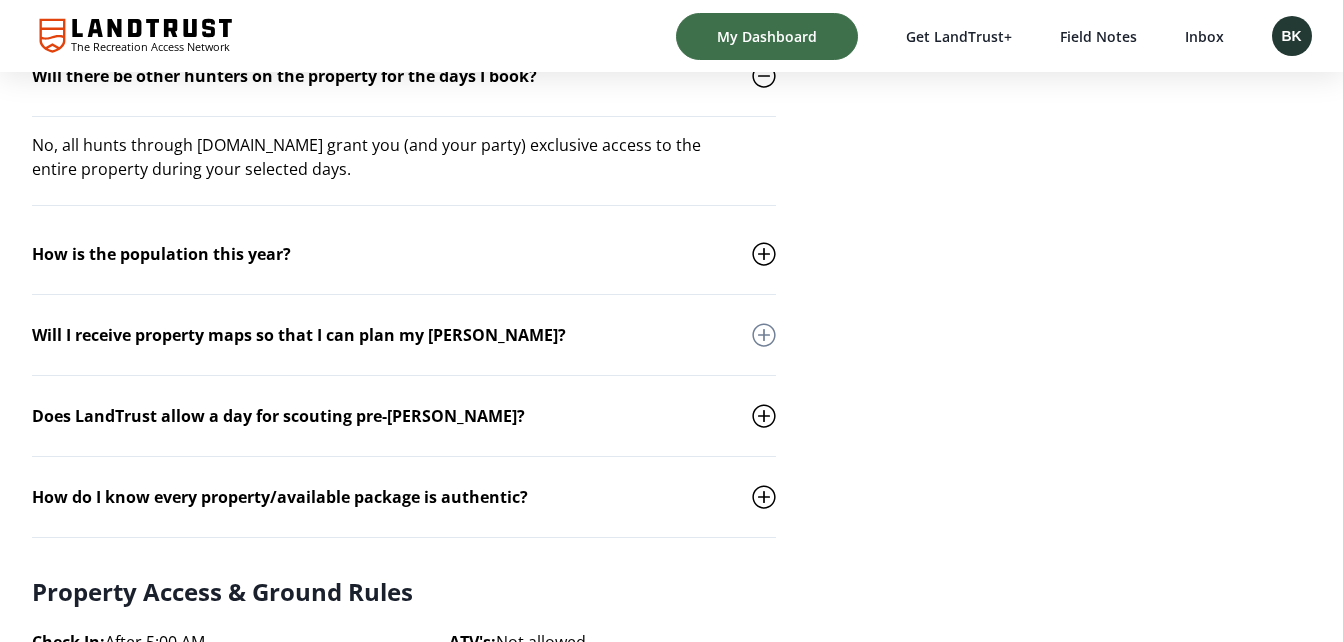 click 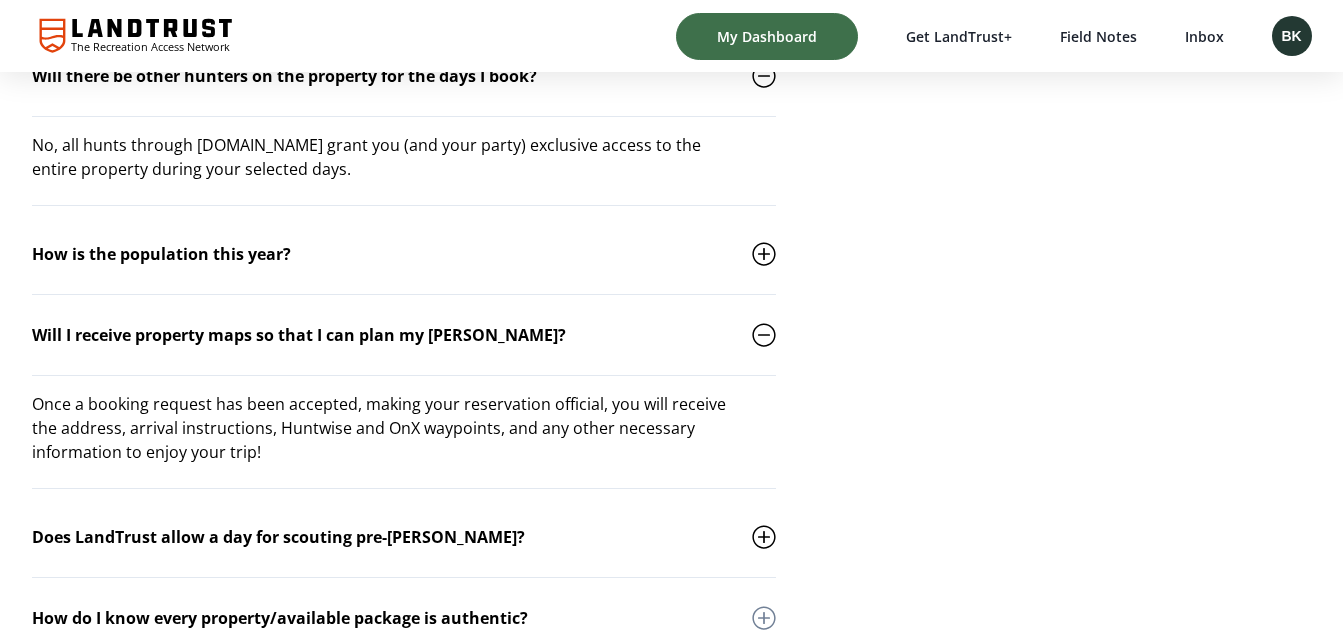 click 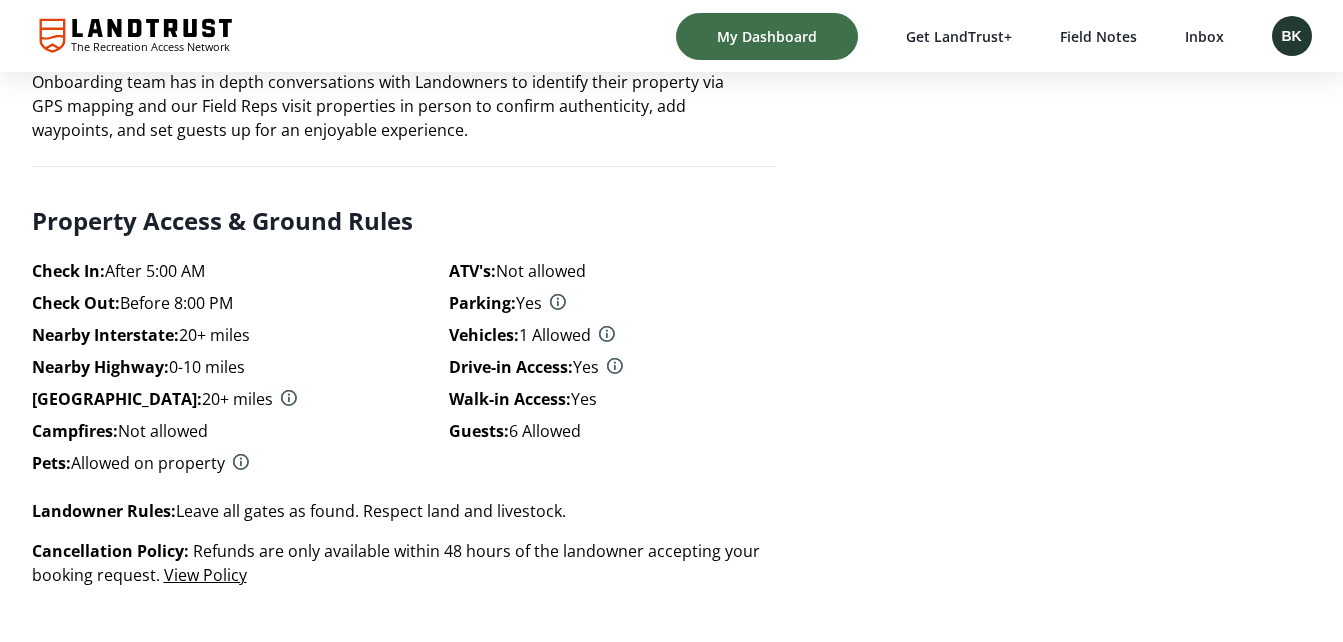 scroll, scrollTop: 2626, scrollLeft: 0, axis: vertical 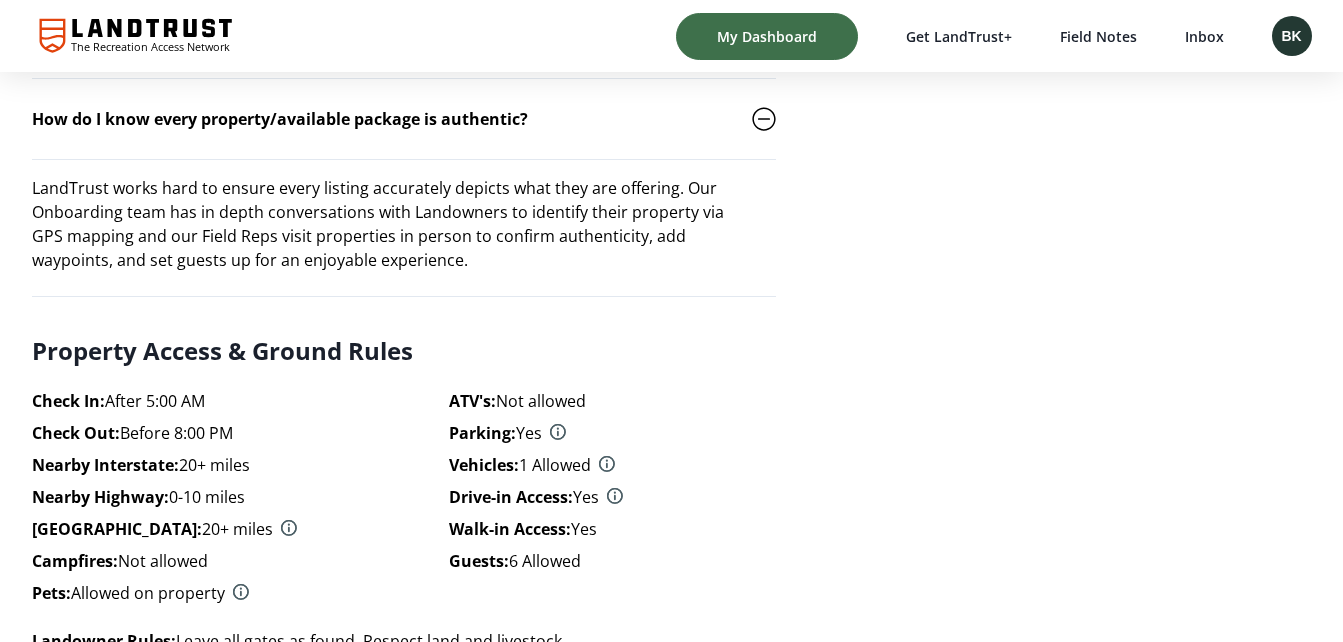 click 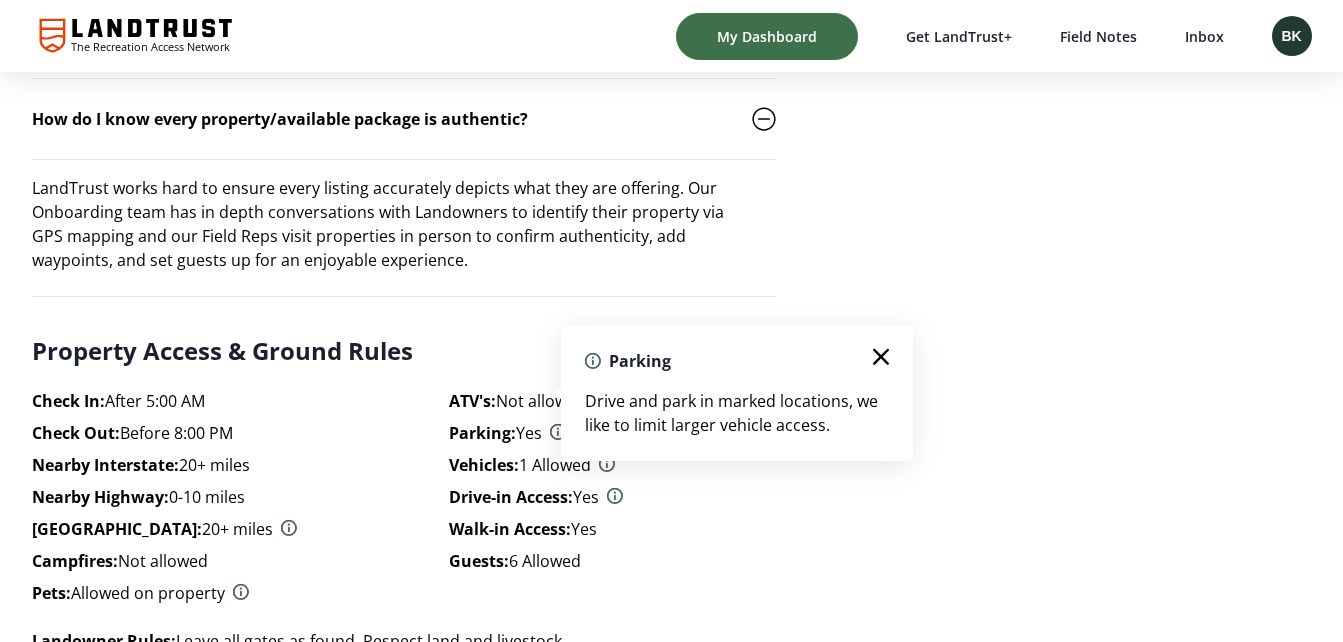 click on "Check In :  After 5:00 AM Check Out :  Before 8:00 PM Nearby Interstate :  20+ miles Nearby Highway :  0-10 miles Nearby Airport :  20+ miles Campfires :  Not allowed Pets :  Allowed on property ATV's :  Not allowed Parking :  Yes Vehicles :  1 Allowed Drive-in Access :  Yes Walk-in Access :  Yes Guests :  6 Allowed" at bounding box center (404, 501) 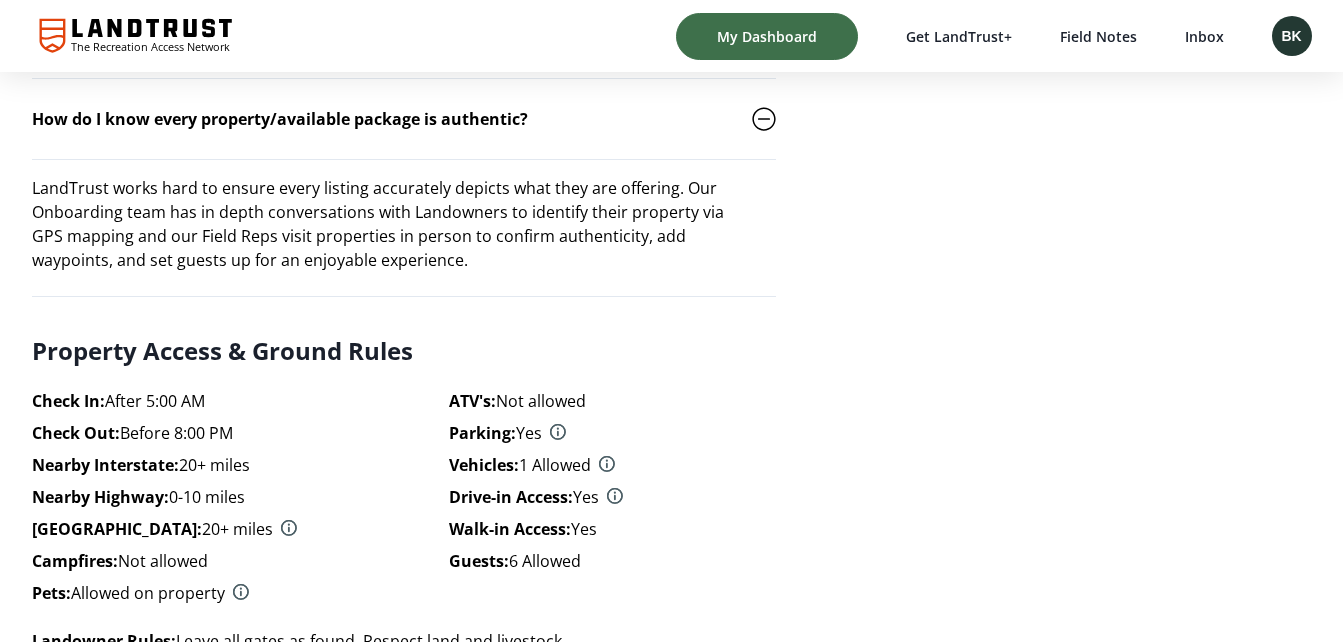 click 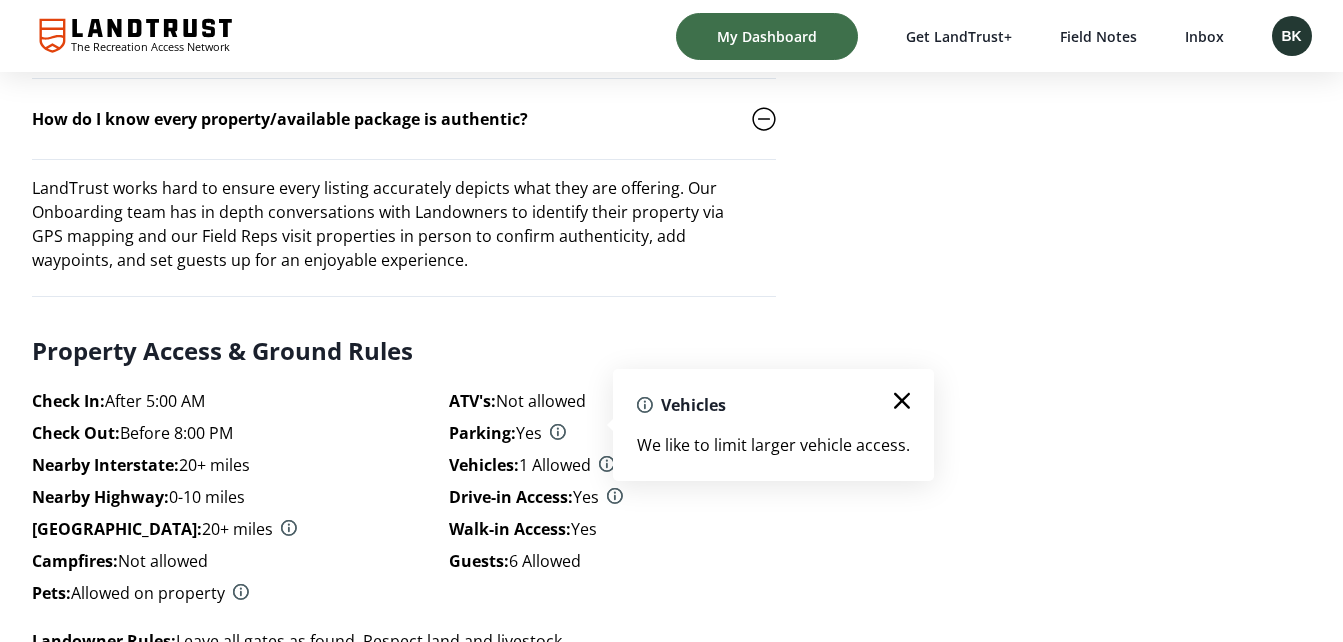 click 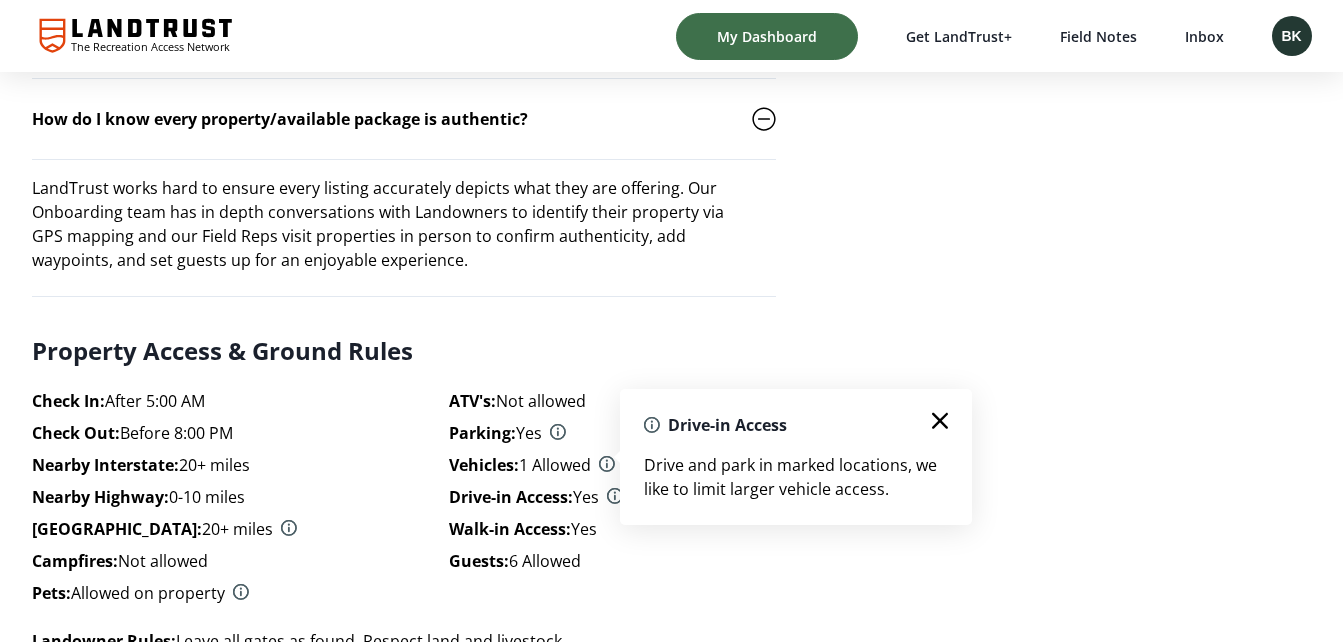 click on "Upgrade Today To Get Early Access to the newest properties and hunts. Enjoy an early access period and be the first to contact landowners and book newly listed properties before non-LandTrust+ members. Easily find new properties and hunts Be the first to book new properties Lock in the ideal dates for your hunt Learn More Maybe Later BK Hosted by Brody  K Edit profile" at bounding box center (1056, -222) 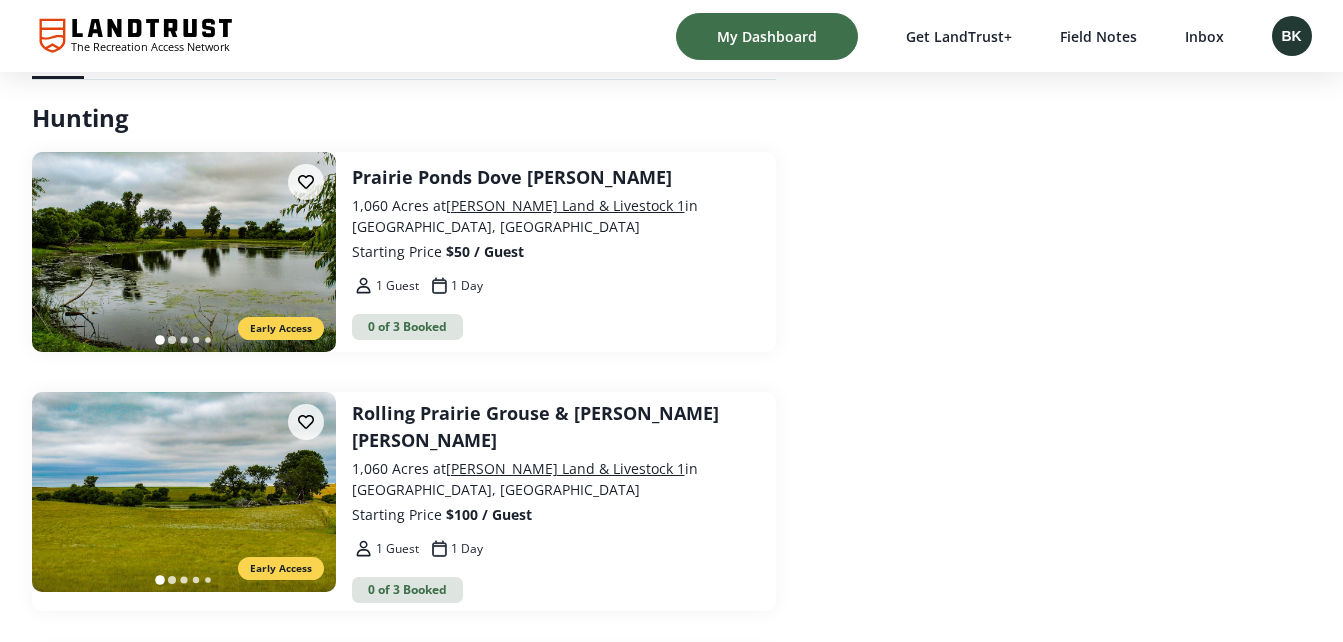 scroll, scrollTop: 1066, scrollLeft: 0, axis: vertical 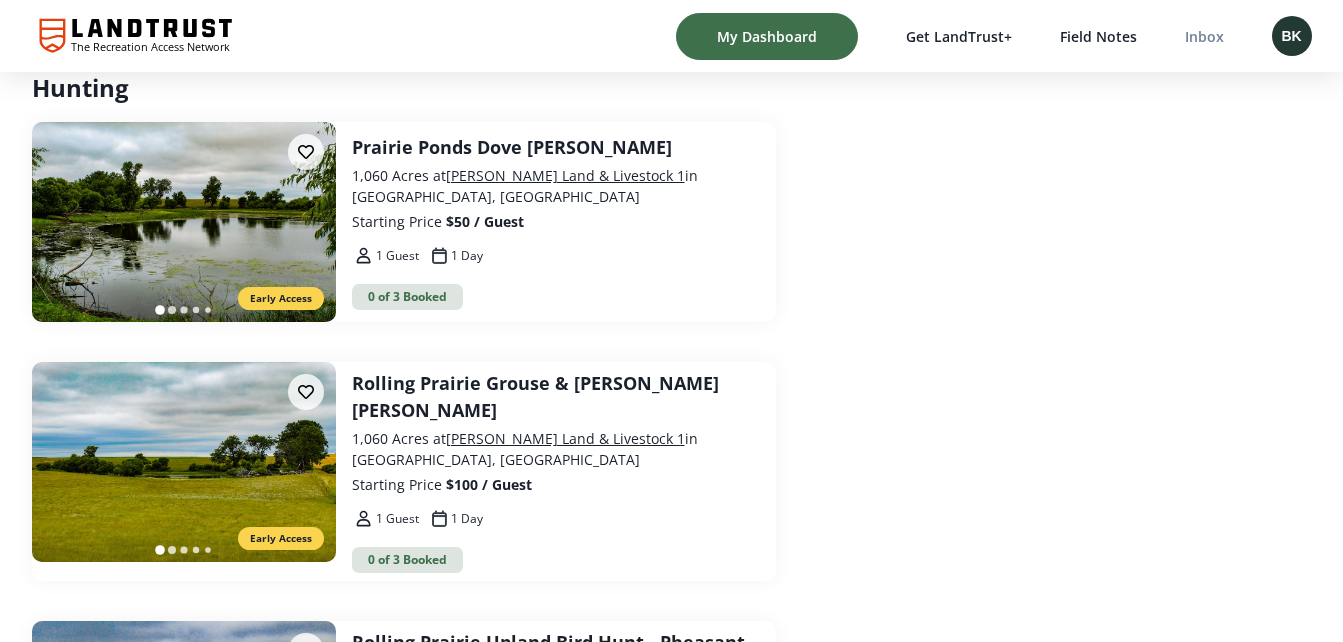 click on "Inbox" at bounding box center (1204, 36) 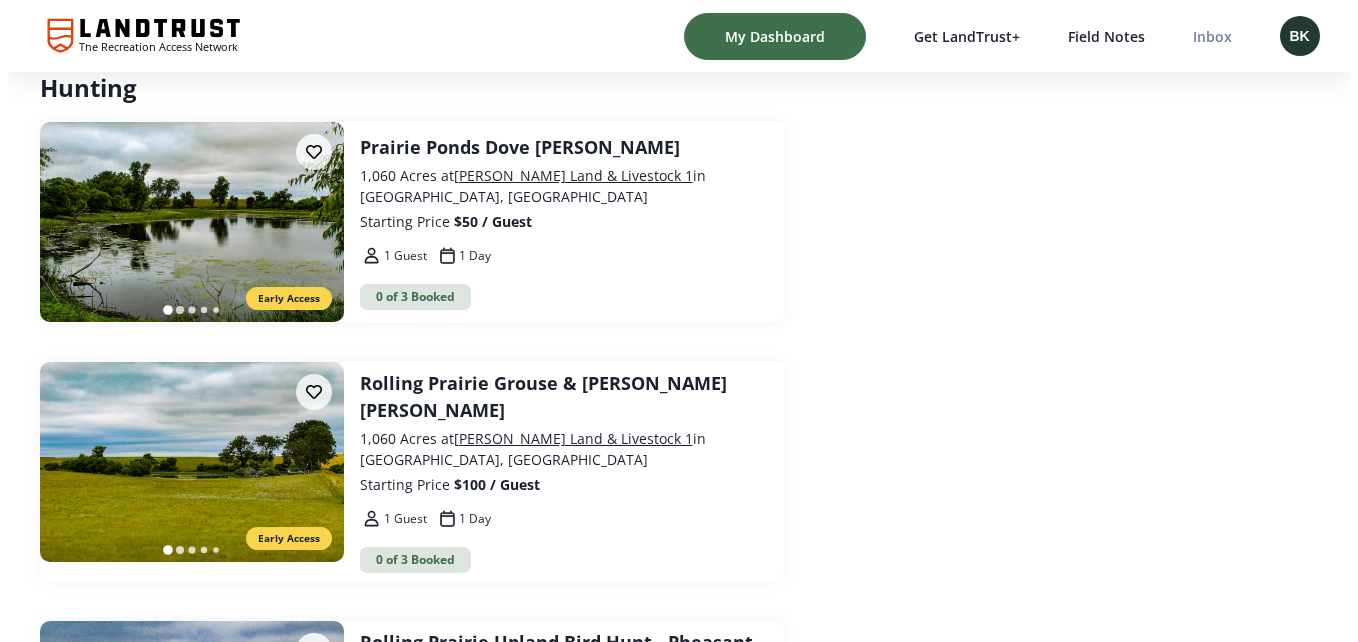 scroll, scrollTop: 0, scrollLeft: 0, axis: both 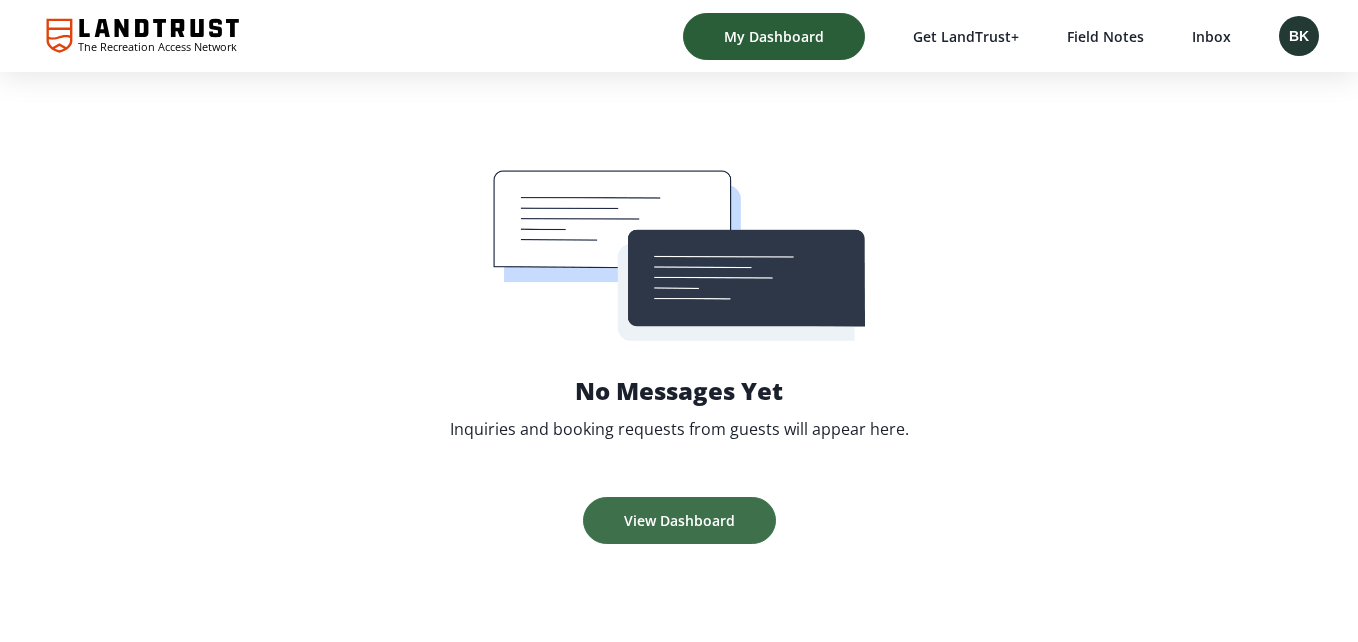 click on "My Dashboard" at bounding box center [774, 36] 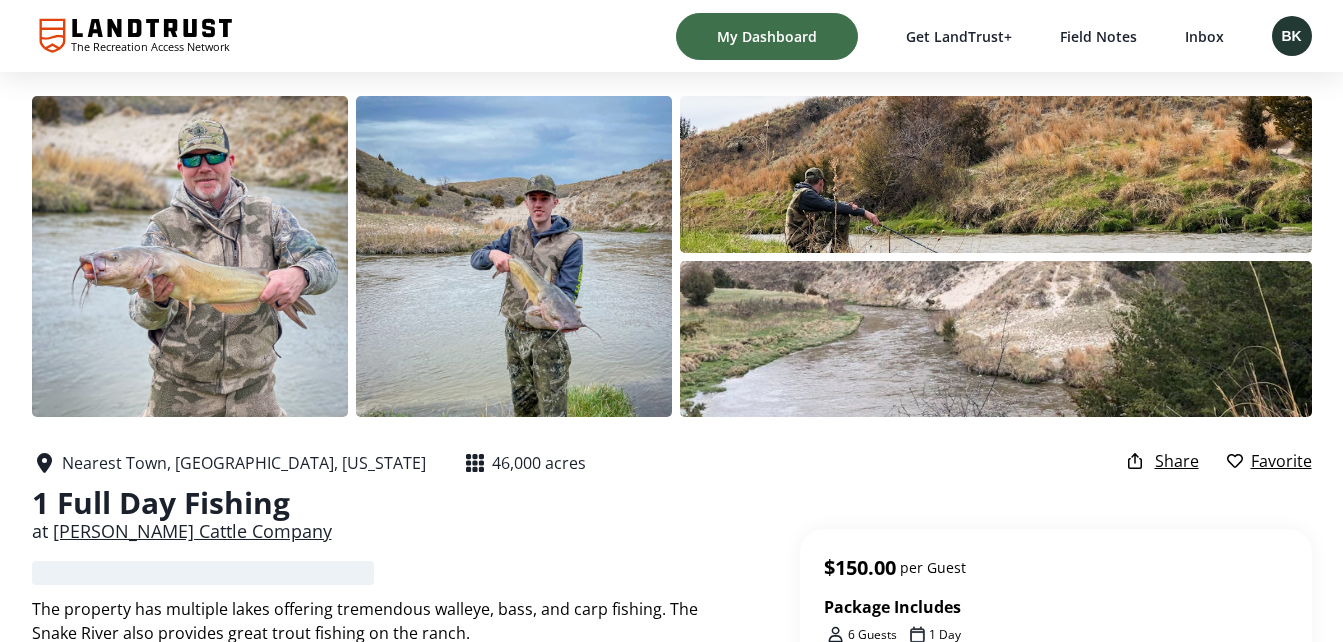 scroll, scrollTop: 0, scrollLeft: 0, axis: both 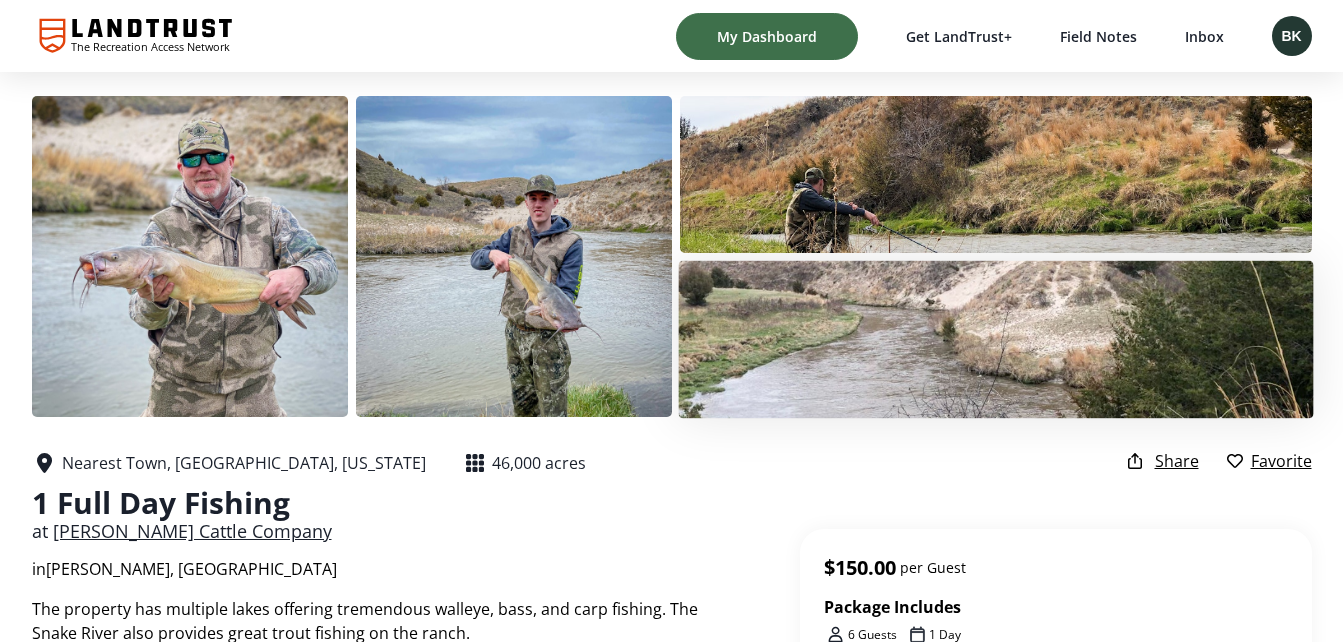 click at bounding box center (995, 338) 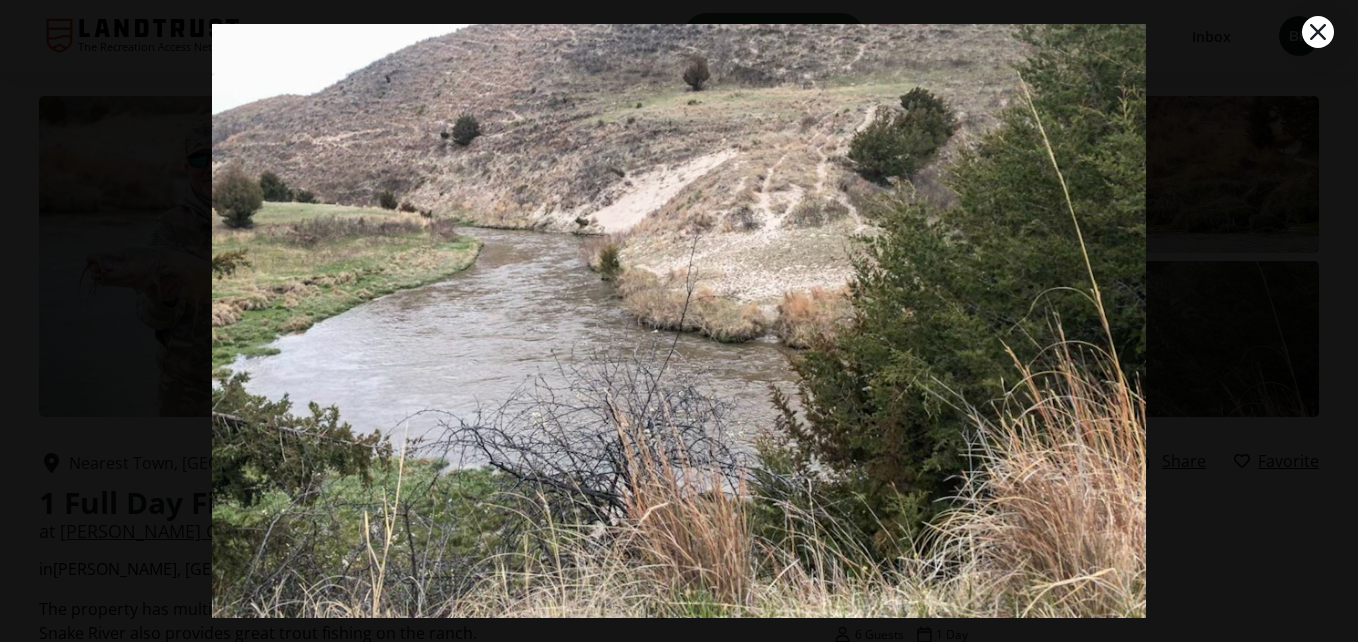 click 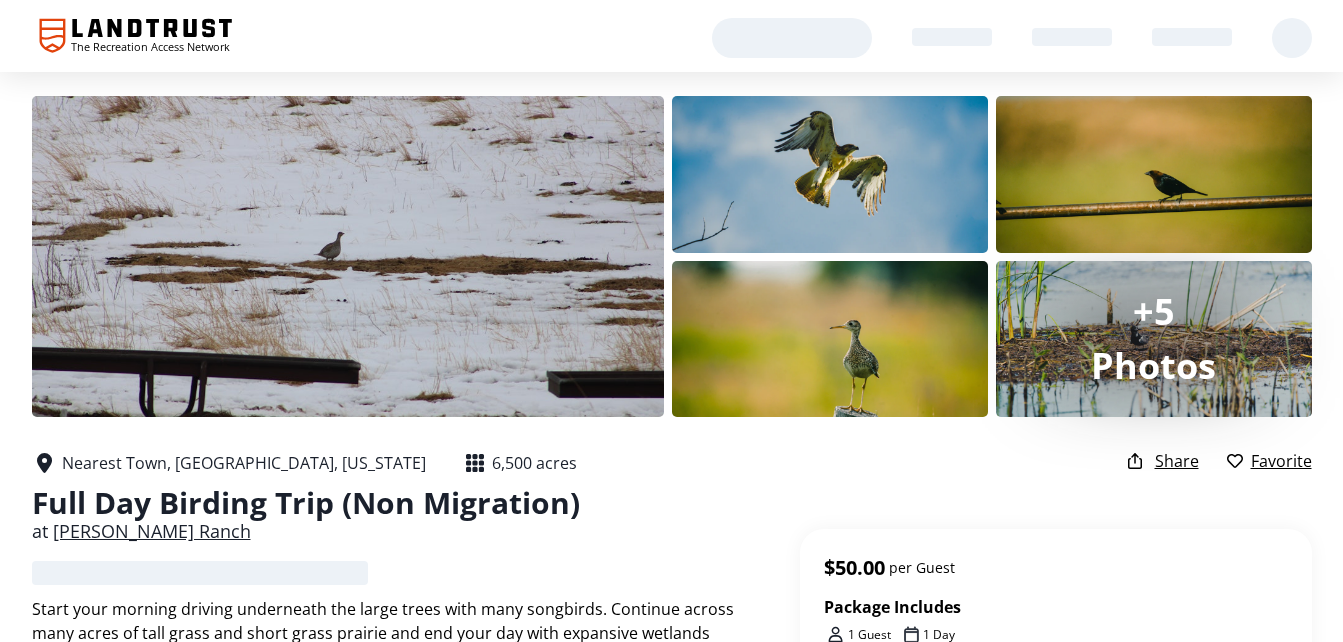 scroll, scrollTop: 0, scrollLeft: 0, axis: both 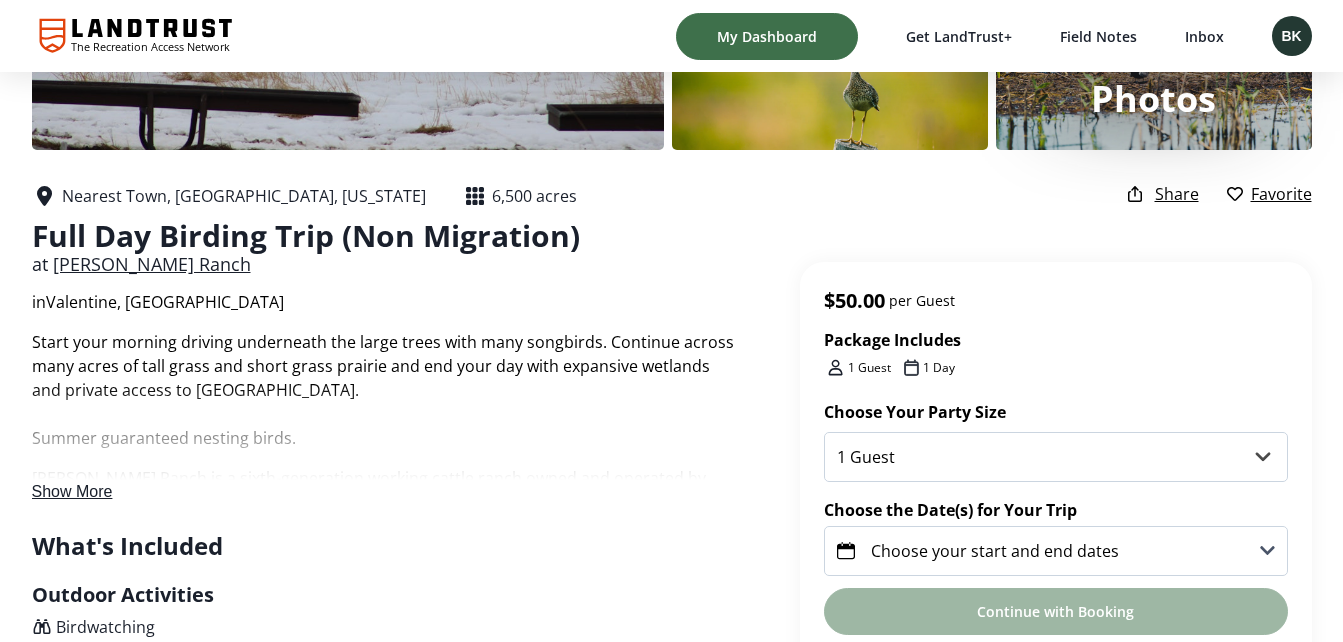 click on "[PERSON_NAME] Ranch" at bounding box center (152, 264) 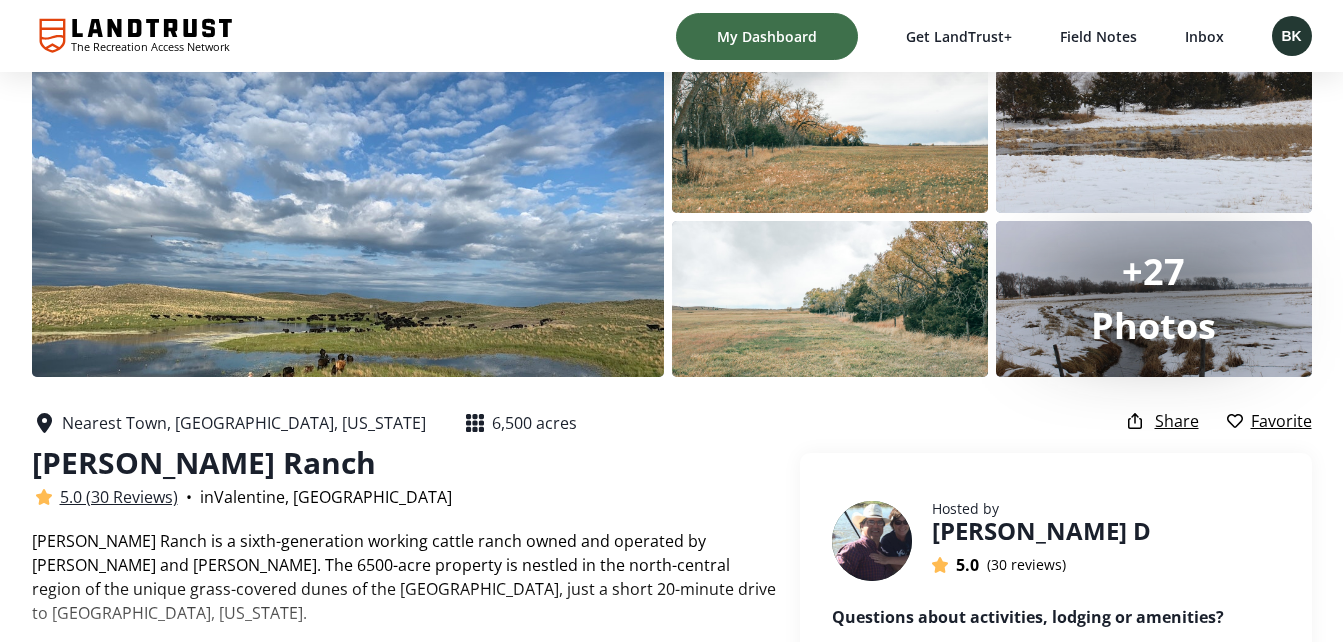 scroll, scrollTop: 133, scrollLeft: 0, axis: vertical 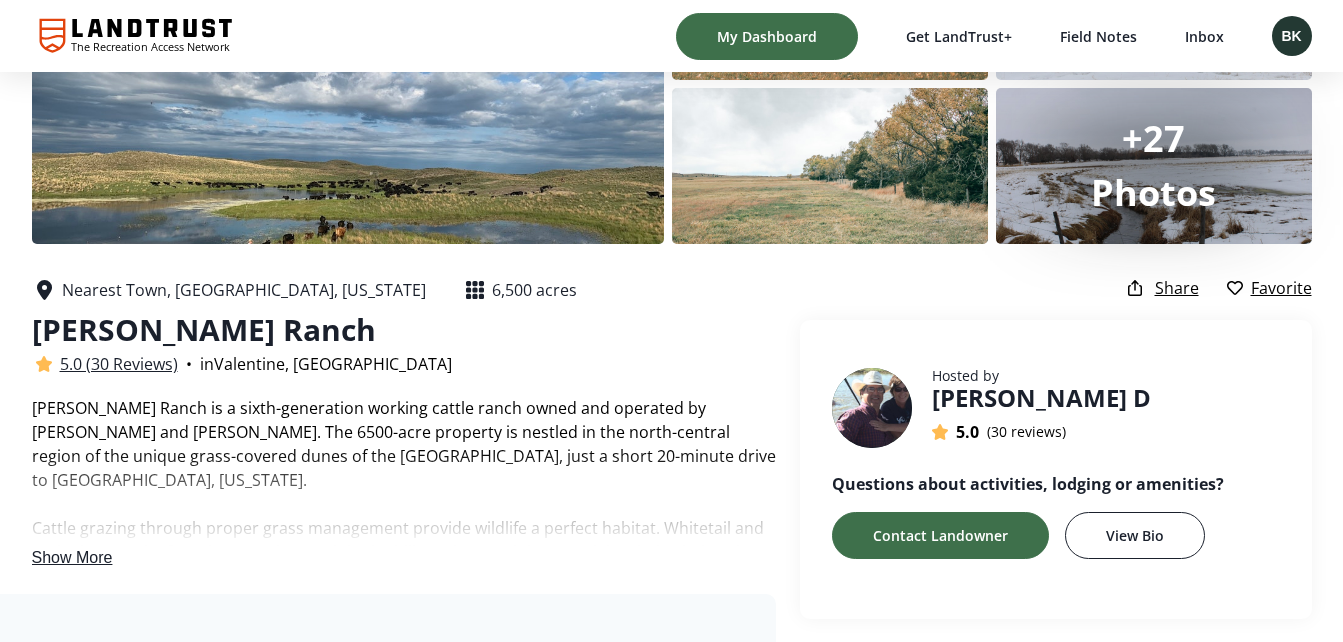 click on "Show More" at bounding box center [72, 557] 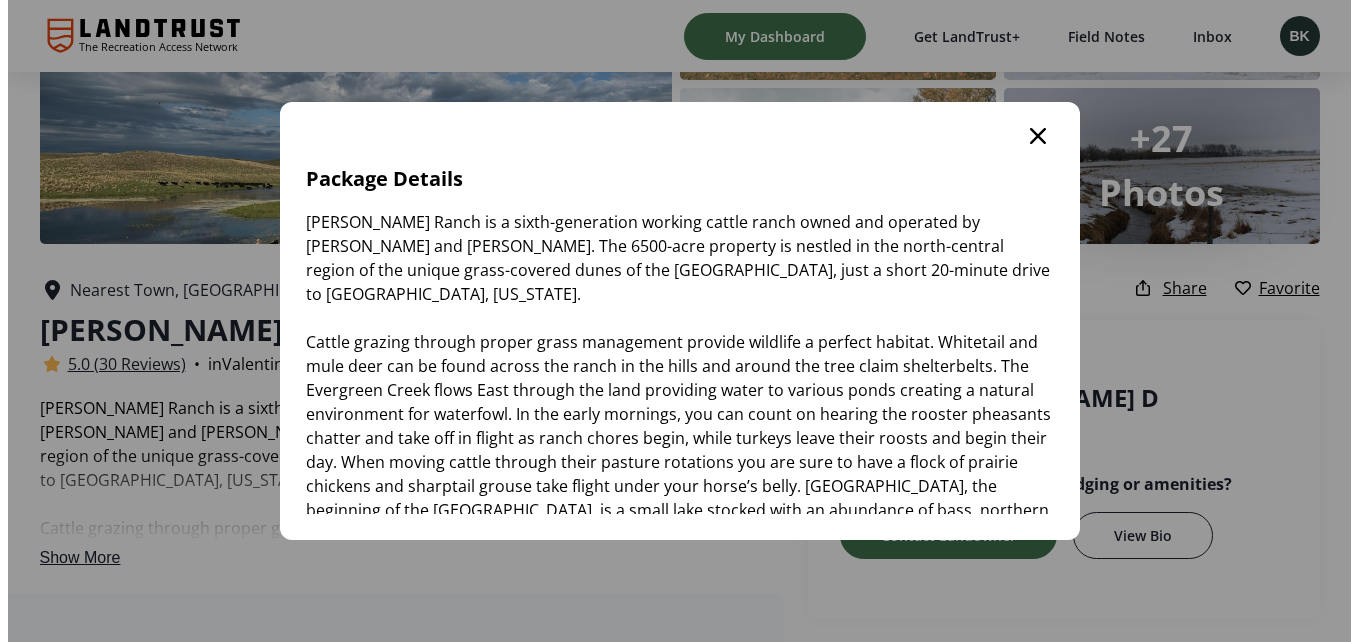 scroll, scrollTop: 0, scrollLeft: 0, axis: both 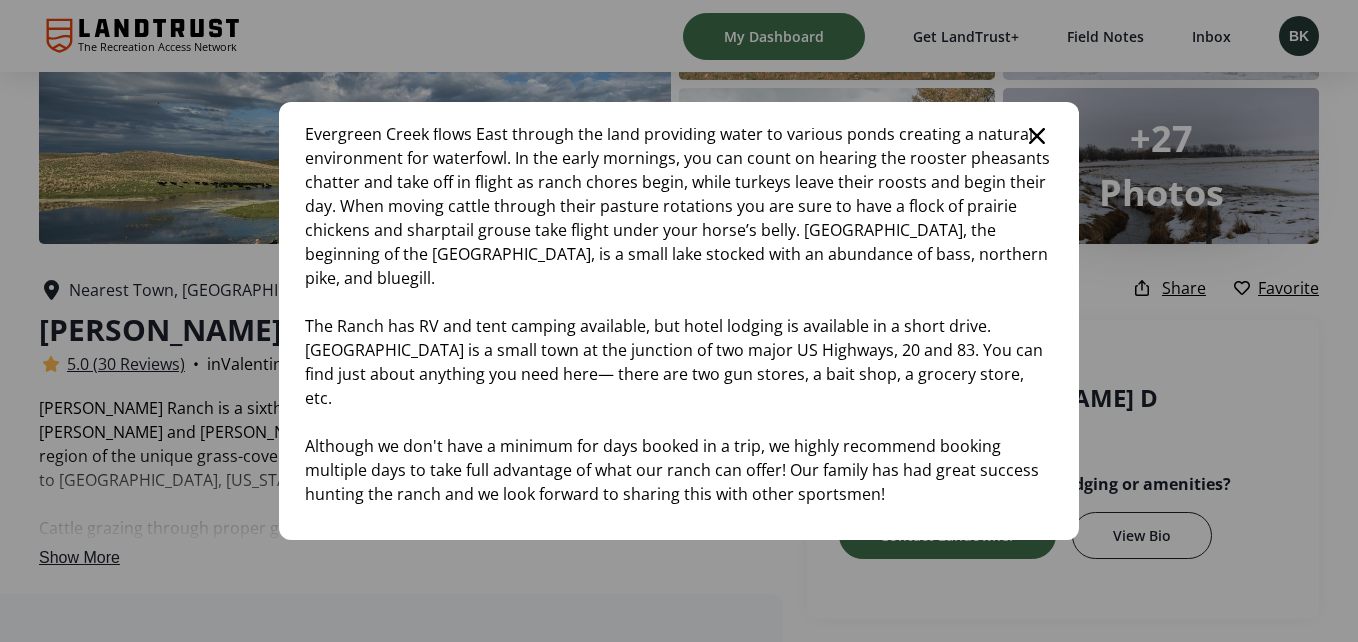 click 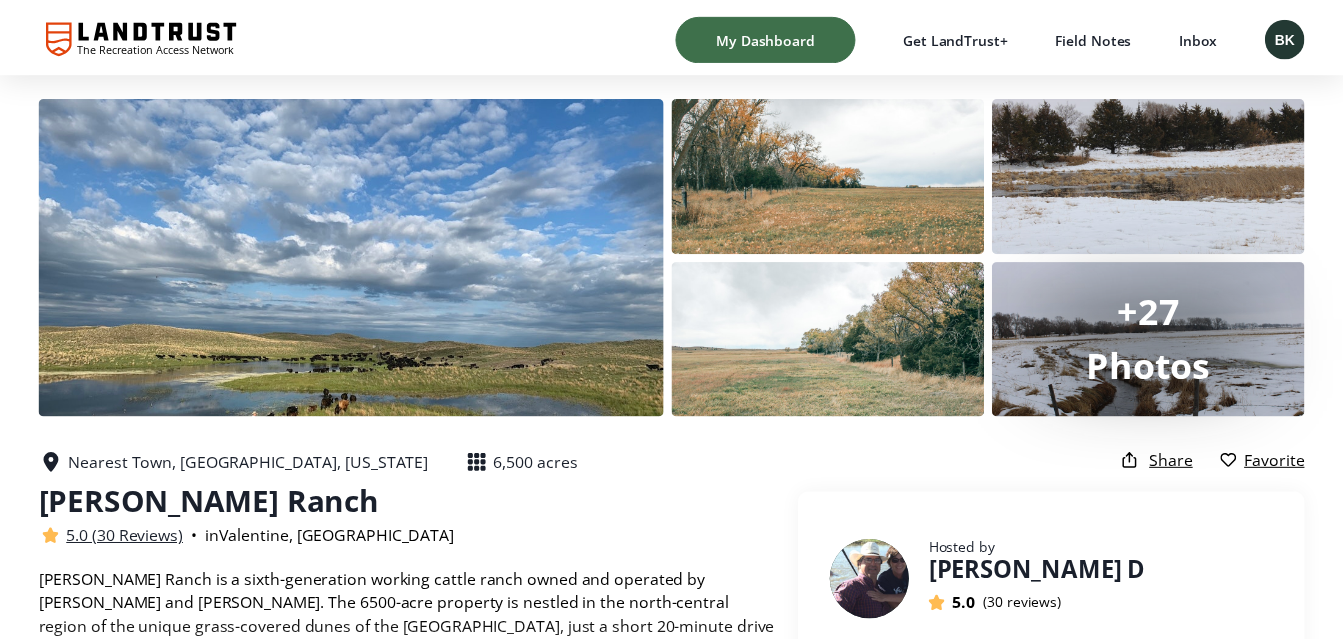 scroll, scrollTop: 173, scrollLeft: 0, axis: vertical 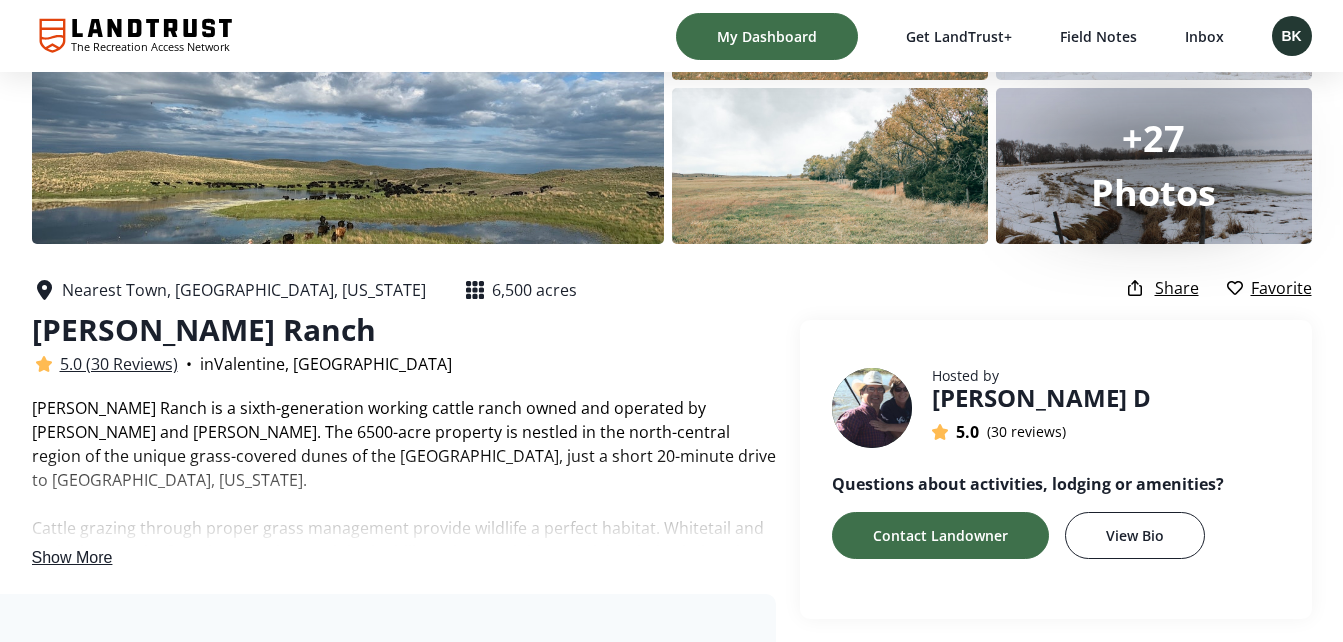 click on "Show More" at bounding box center [72, 557] 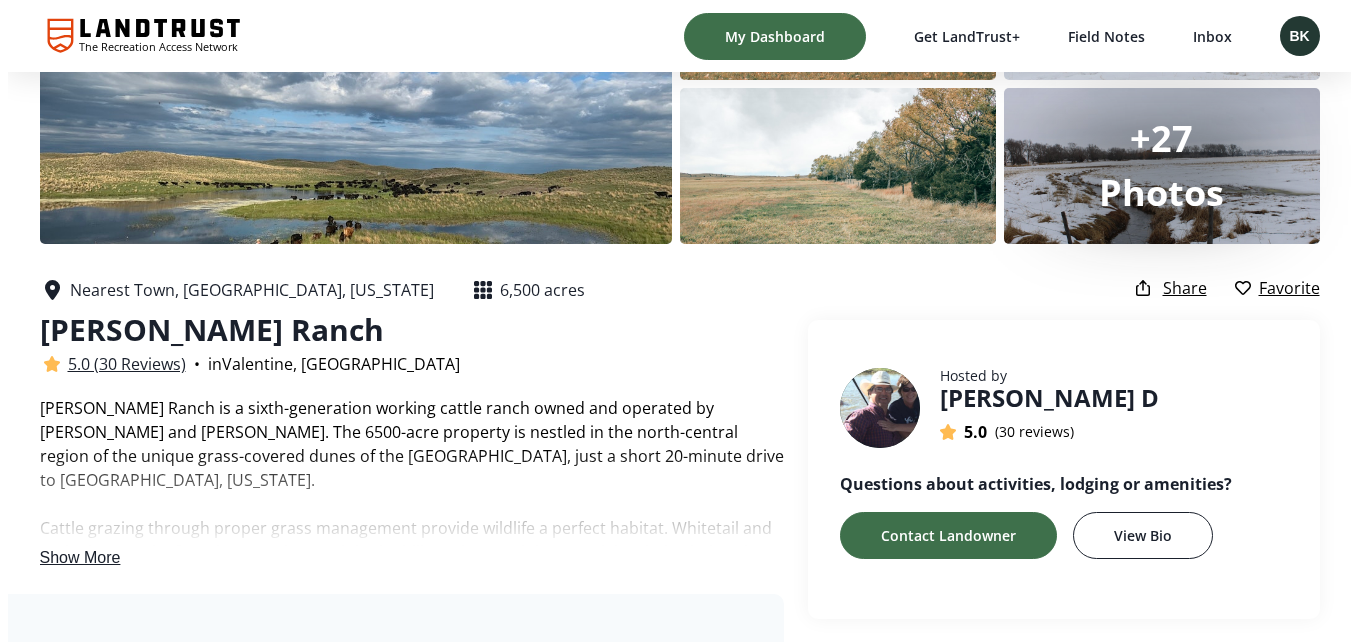 scroll, scrollTop: 0, scrollLeft: 0, axis: both 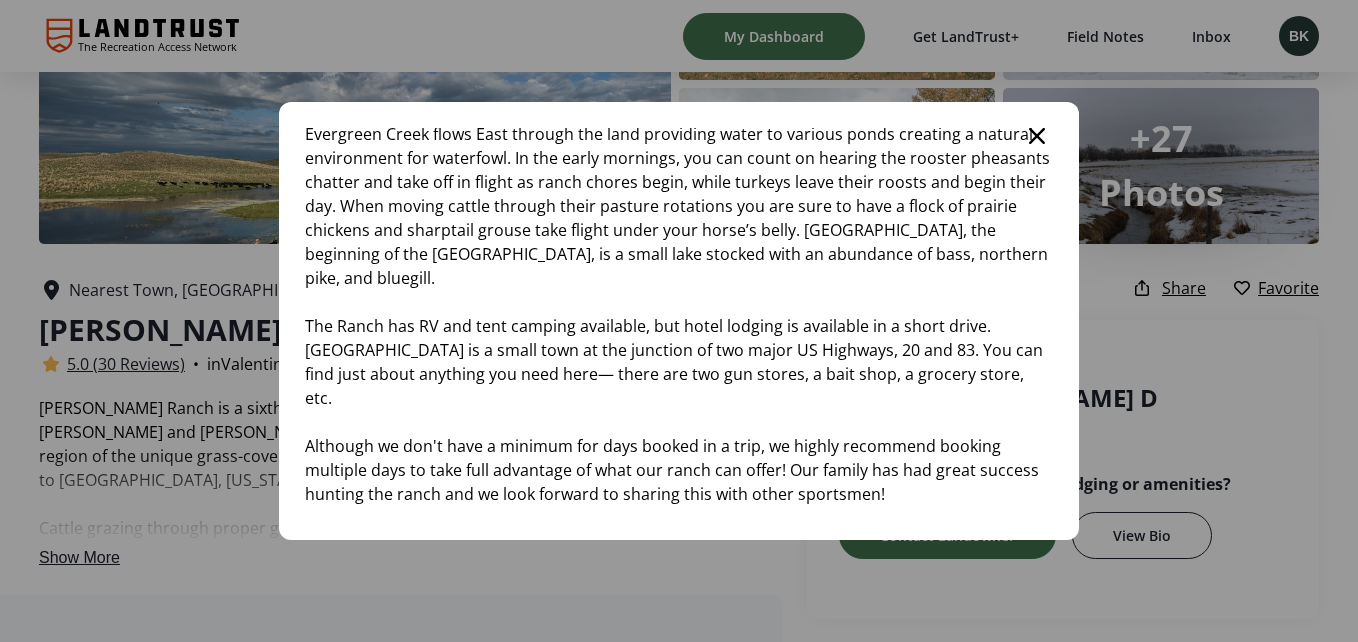click 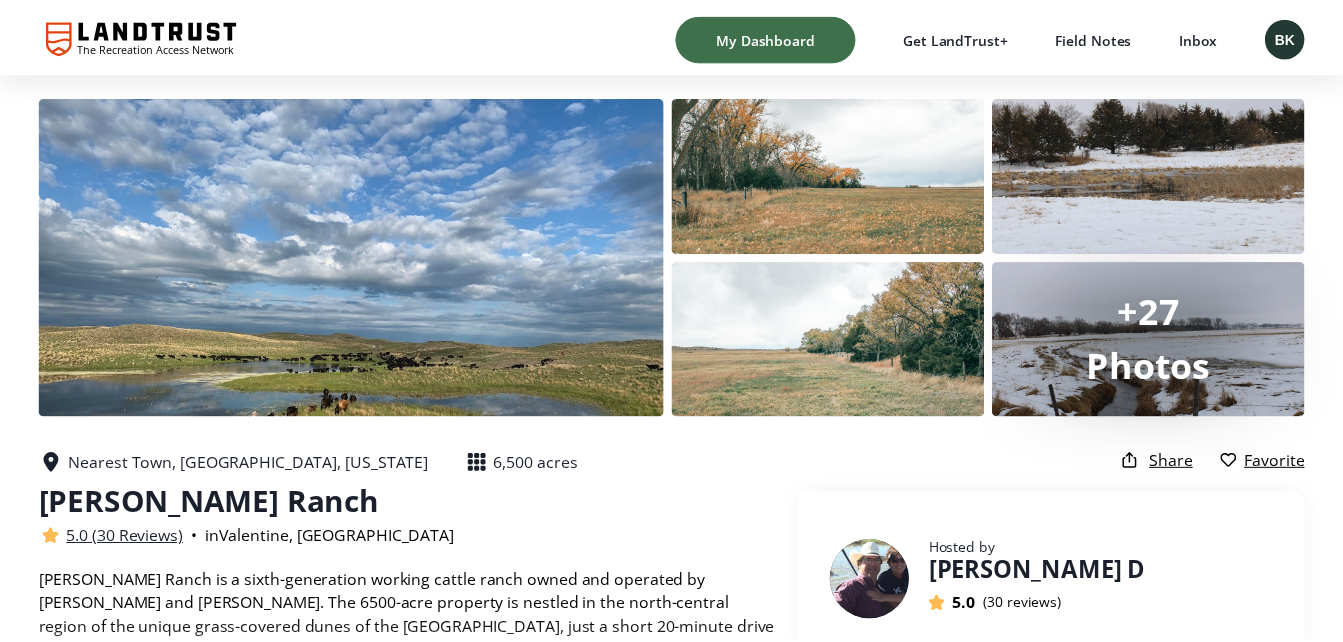 scroll, scrollTop: 173, scrollLeft: 0, axis: vertical 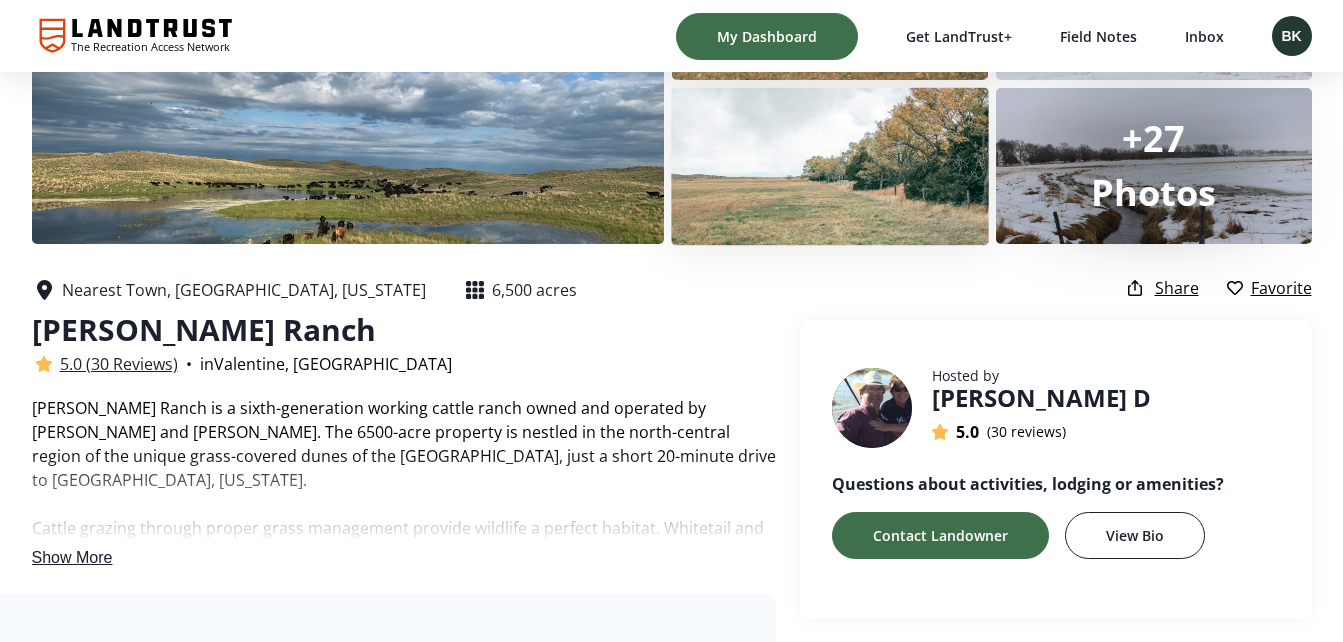 click at bounding box center [830, 165] 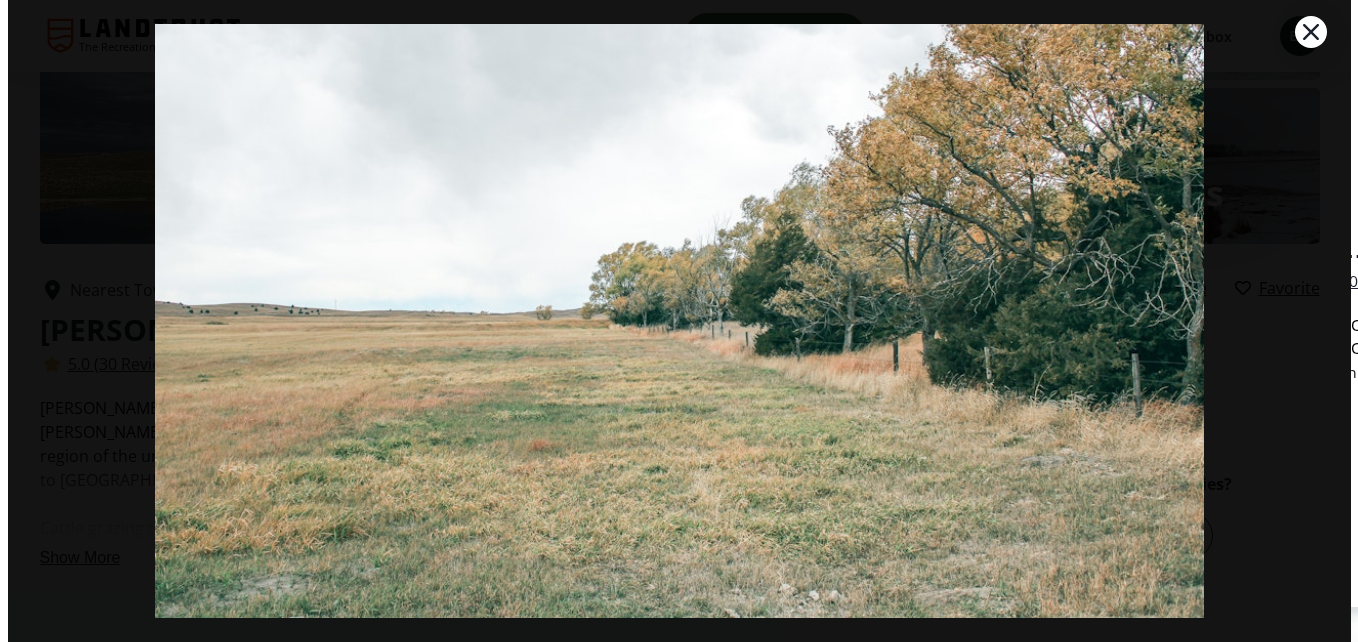 scroll, scrollTop: 0, scrollLeft: 0, axis: both 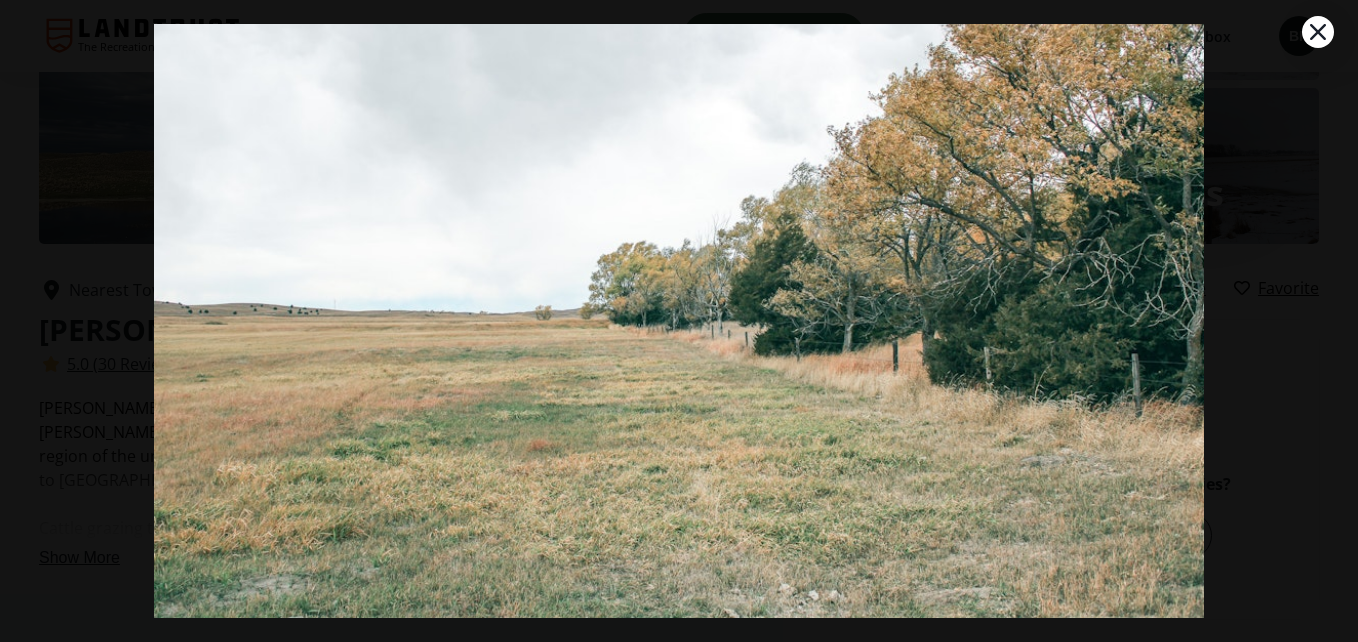 click 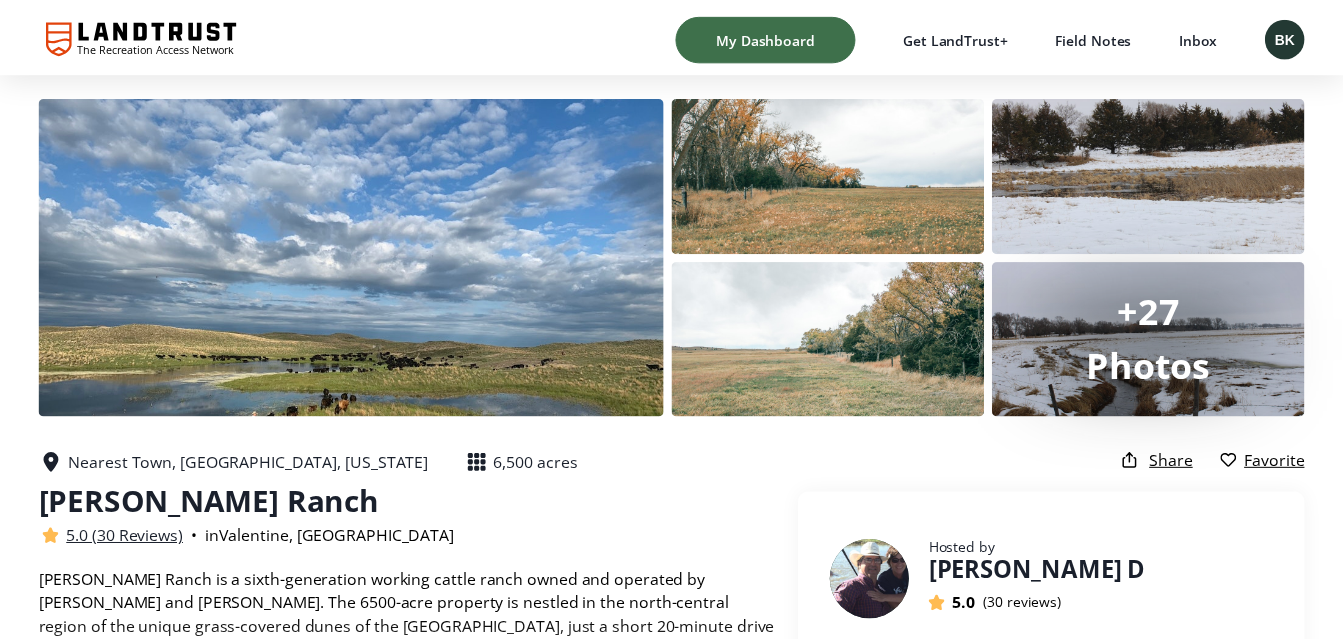 scroll, scrollTop: 173, scrollLeft: 0, axis: vertical 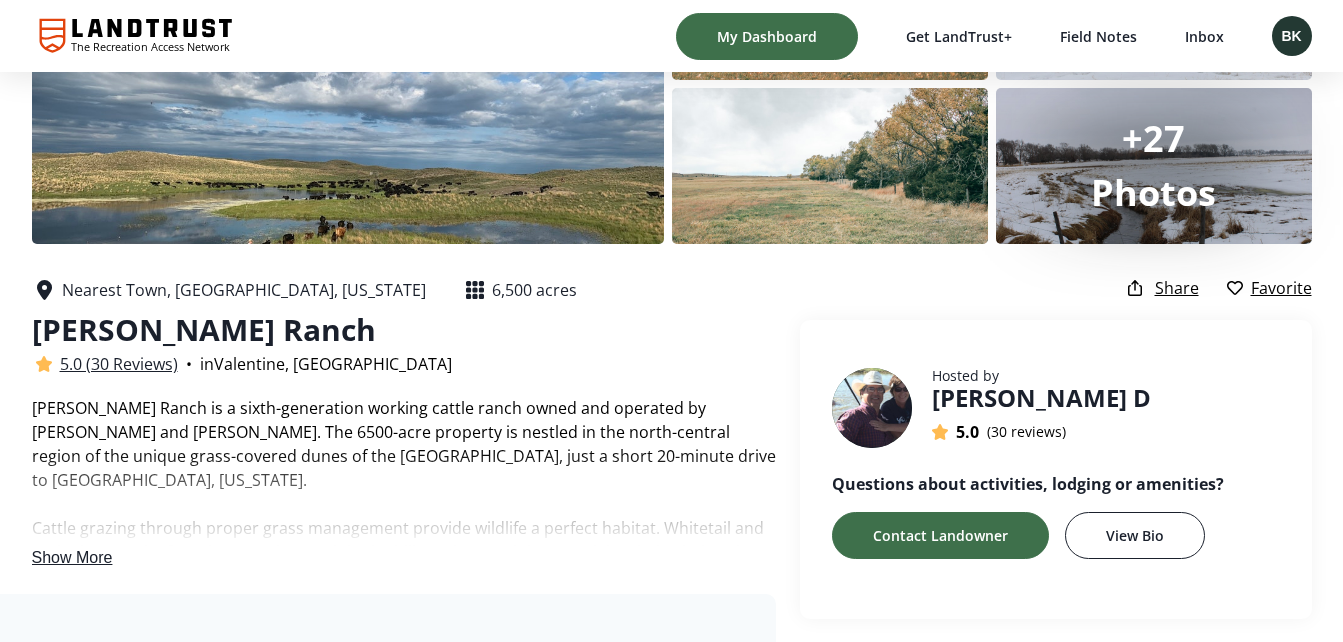 click on "+27" at bounding box center (1154, 139) 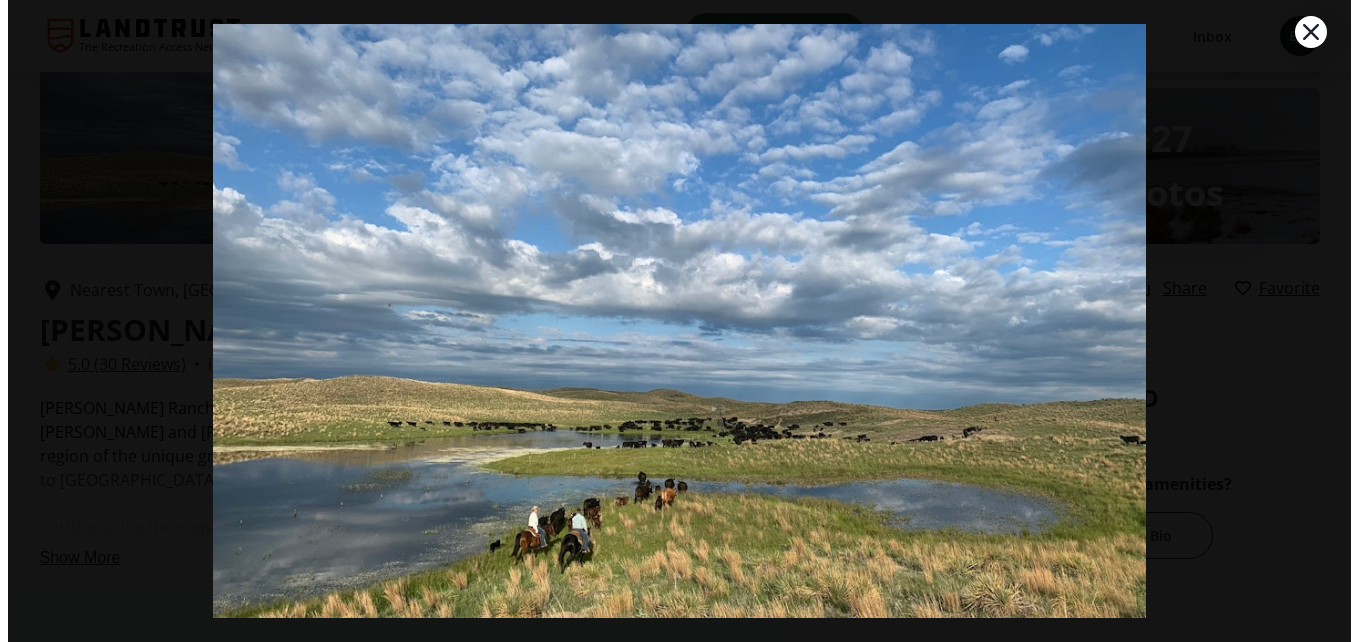 scroll, scrollTop: 0, scrollLeft: 0, axis: both 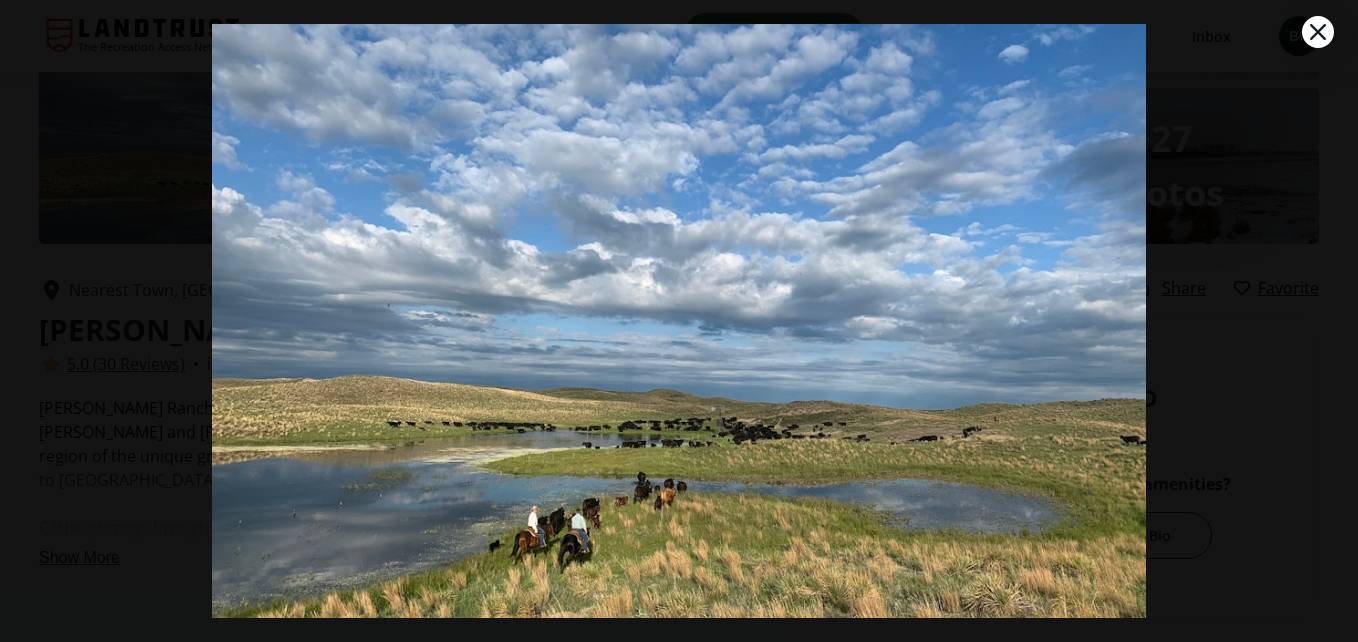 click 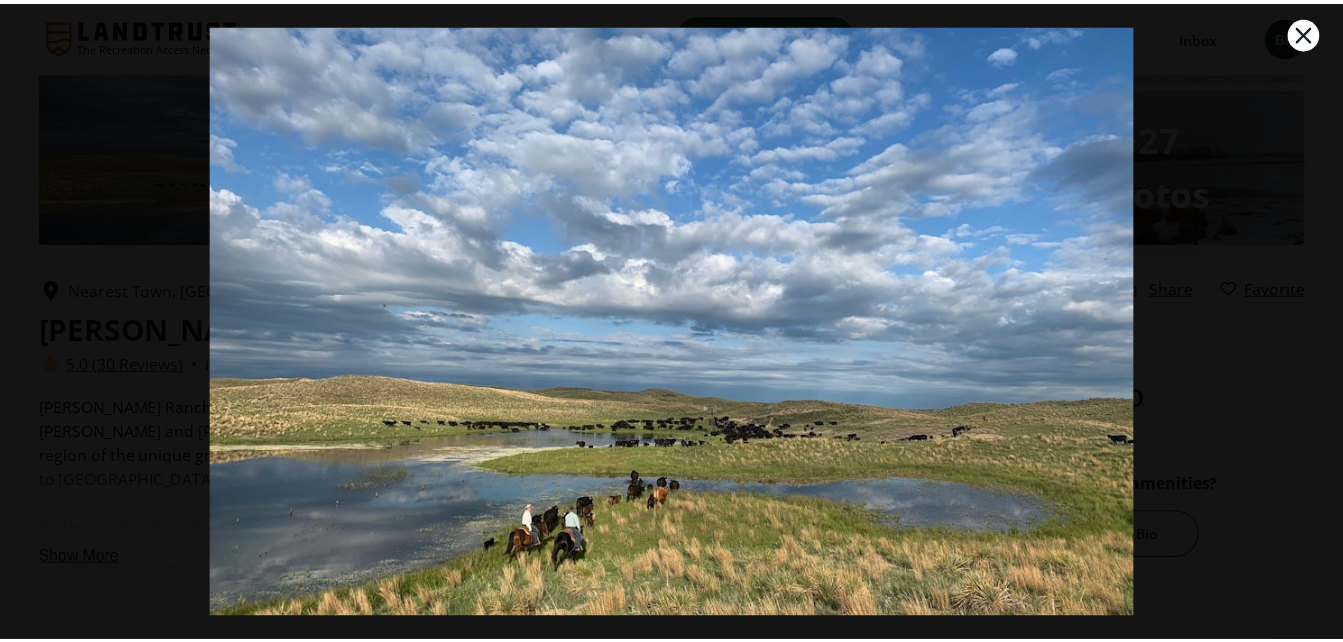 scroll, scrollTop: 173, scrollLeft: 0, axis: vertical 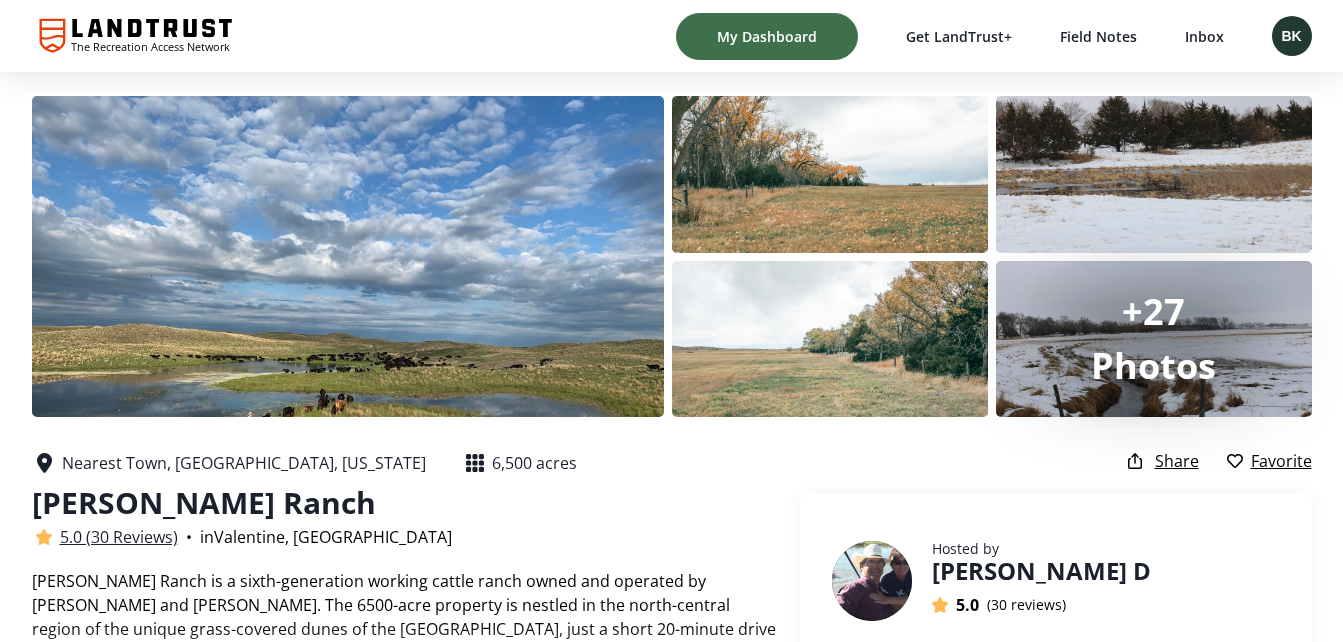 click on "[PERSON_NAME]   Ranch" at bounding box center [204, 502] 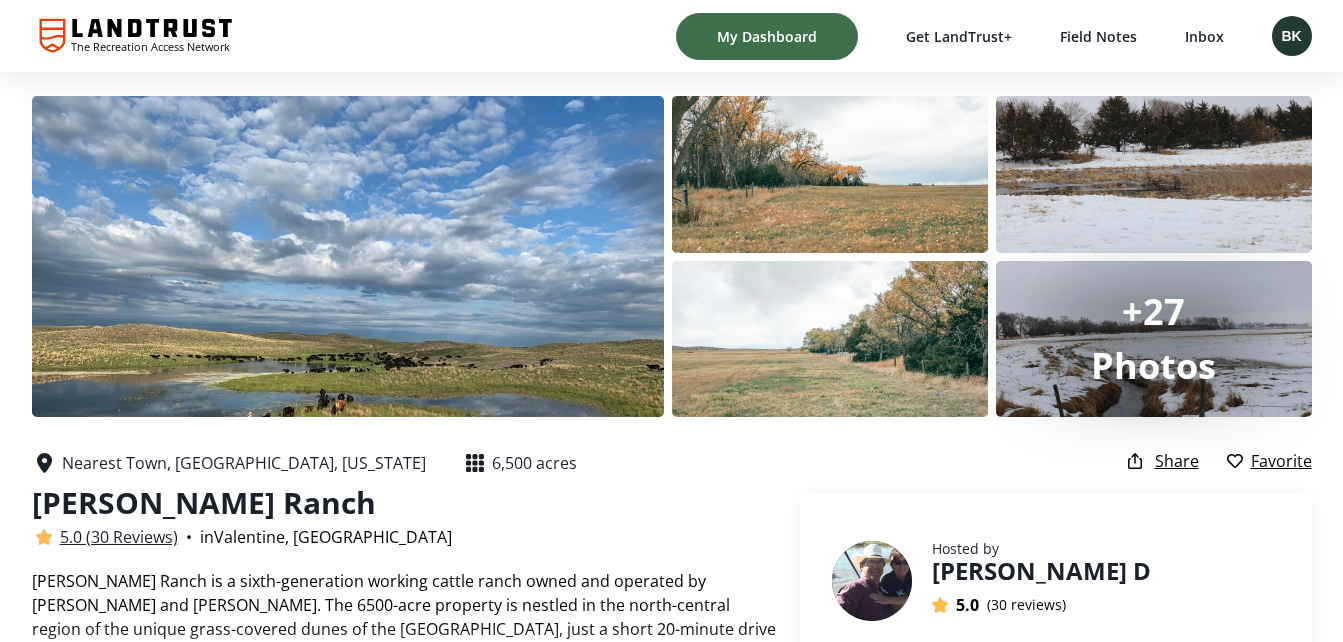 click on "Photos" at bounding box center [1154, 366] 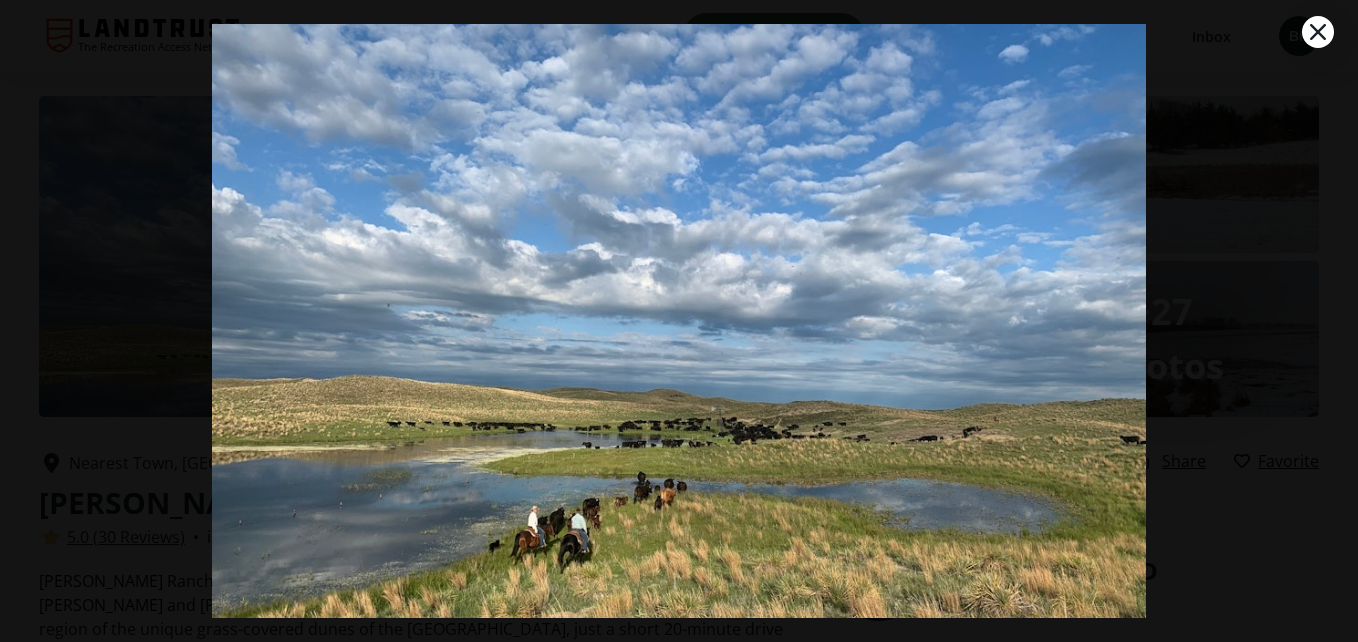 click on "1 / 32" at bounding box center (679, 321) 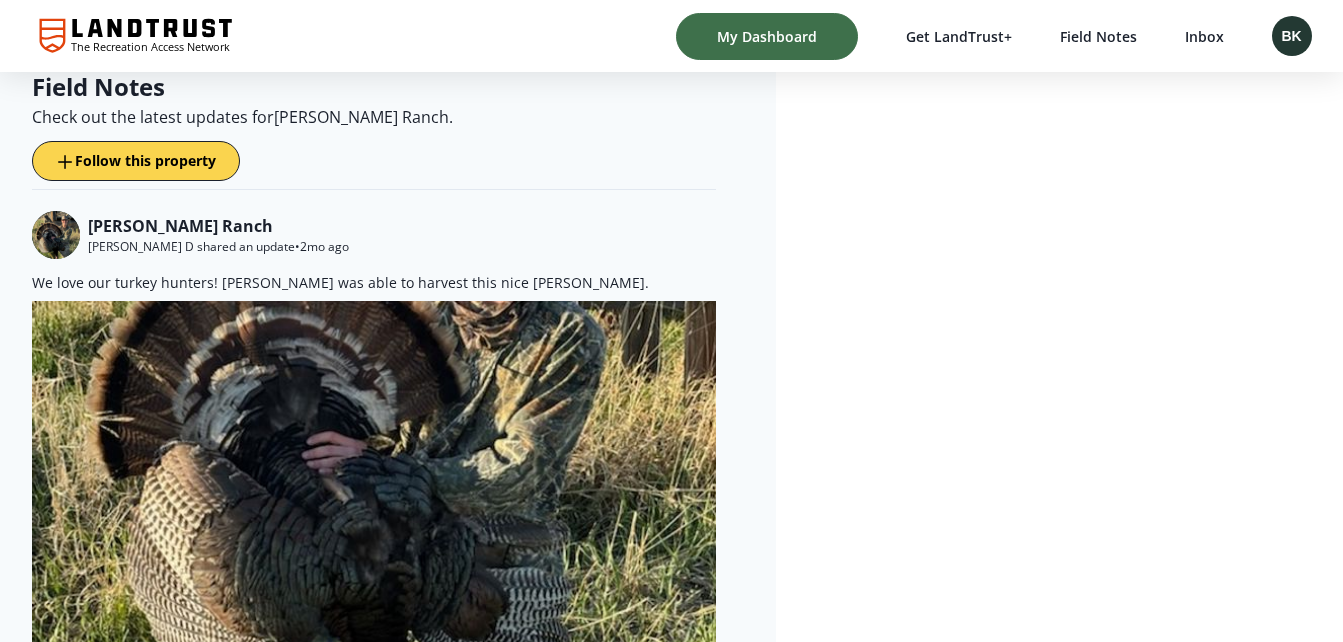 scroll, scrollTop: 772, scrollLeft: 0, axis: vertical 